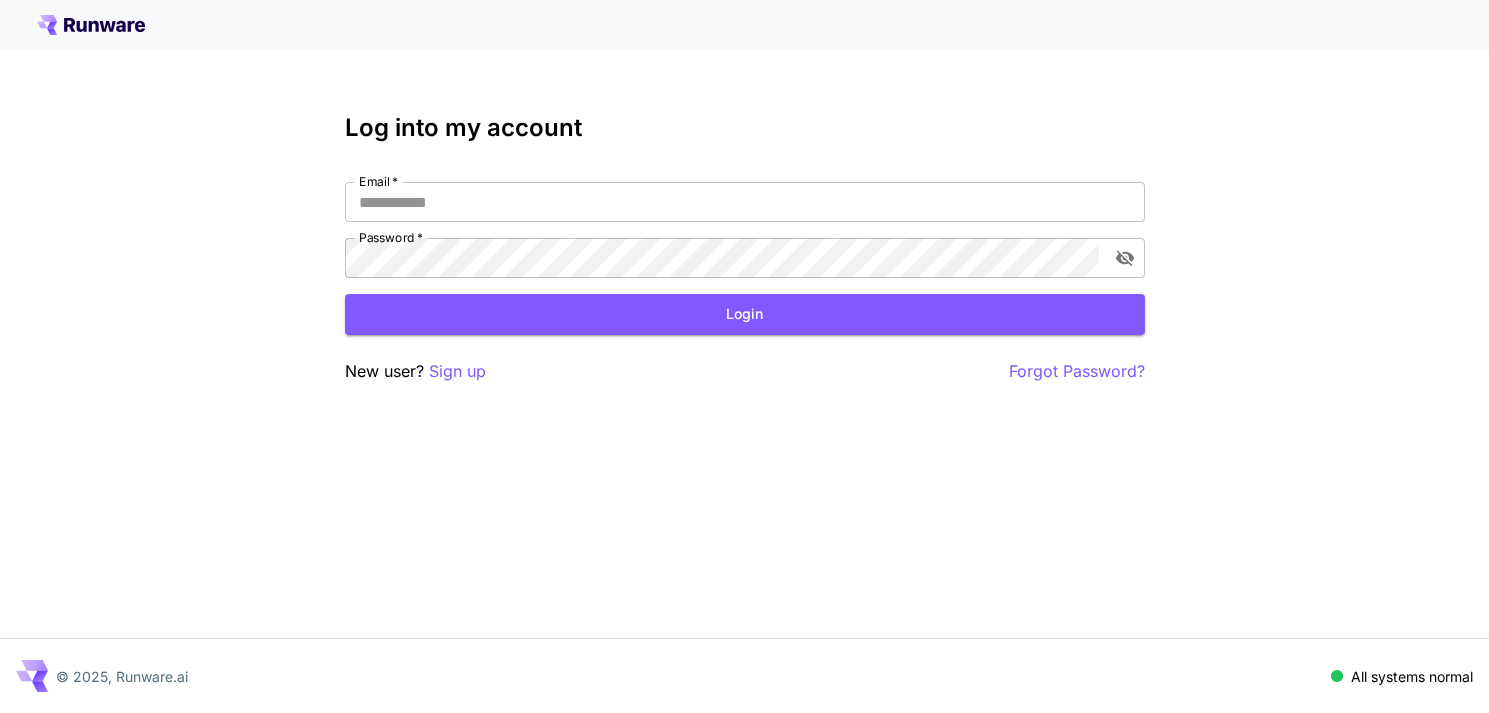 scroll, scrollTop: 0, scrollLeft: 0, axis: both 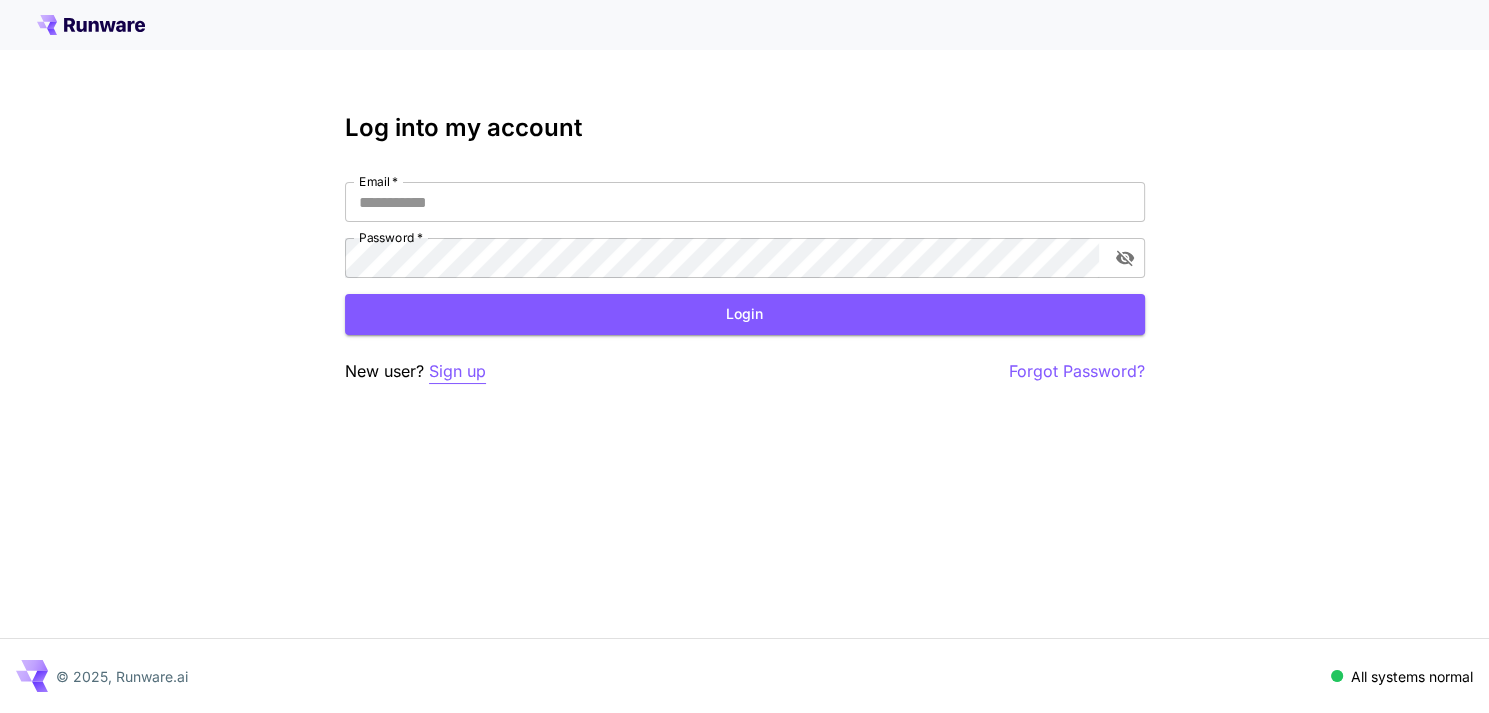 click on "Sign up" at bounding box center (457, 371) 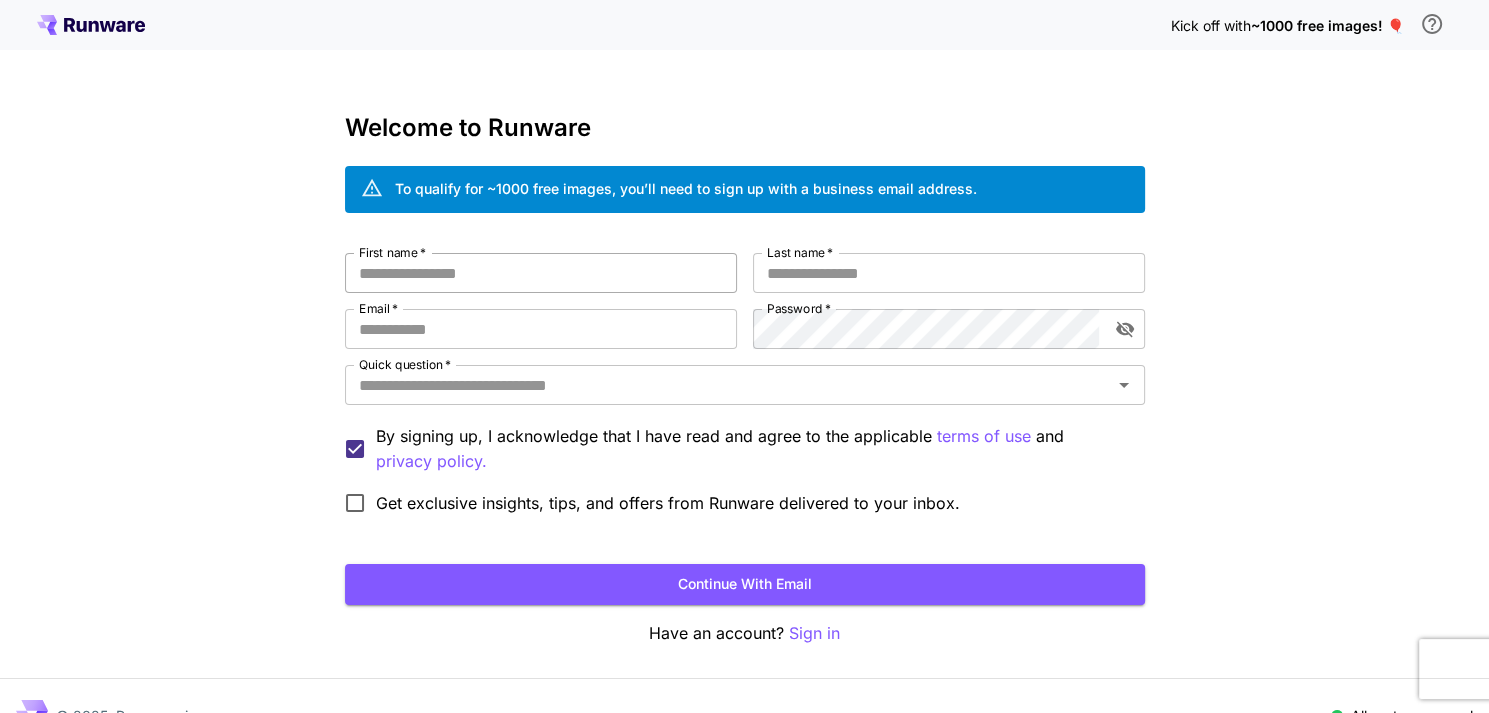 click on "First name   *" at bounding box center (541, 273) 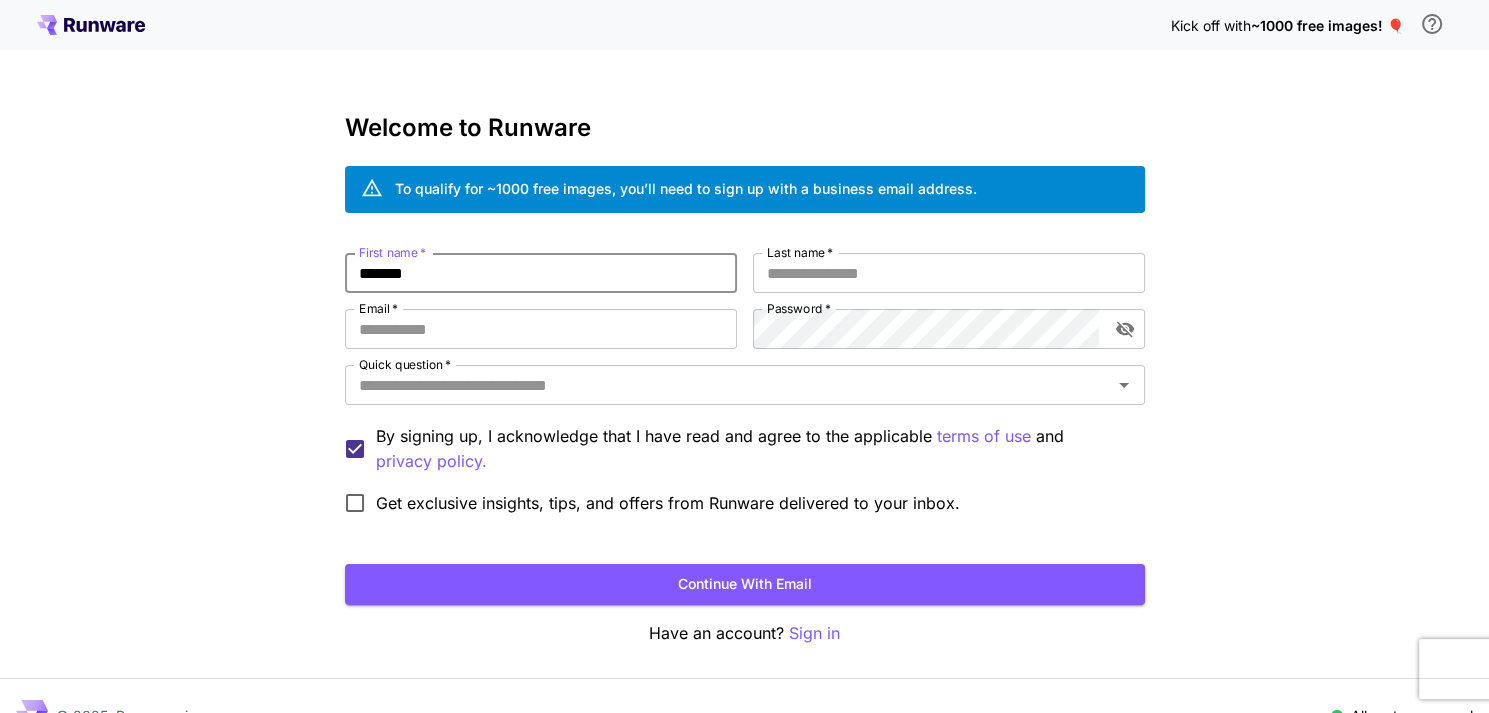 type on "*******" 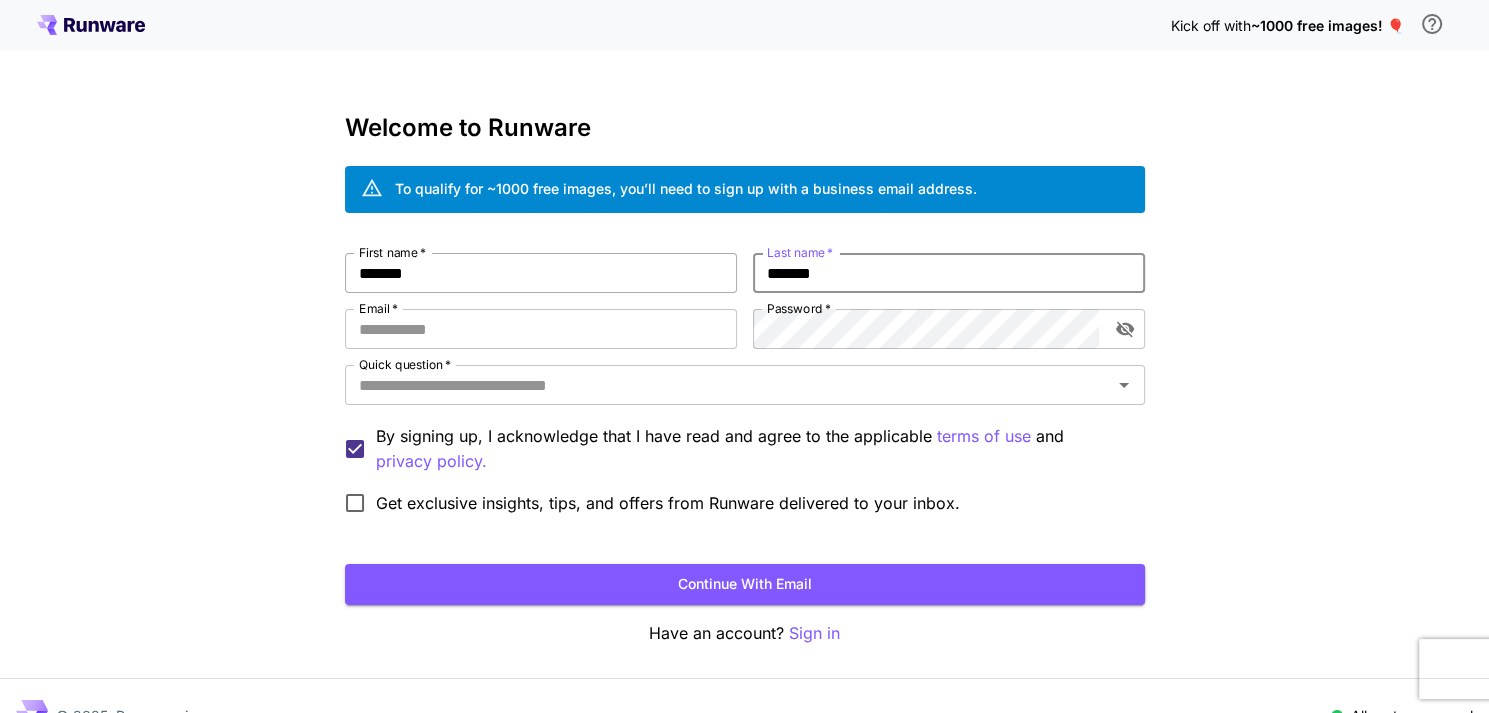 type on "*******" 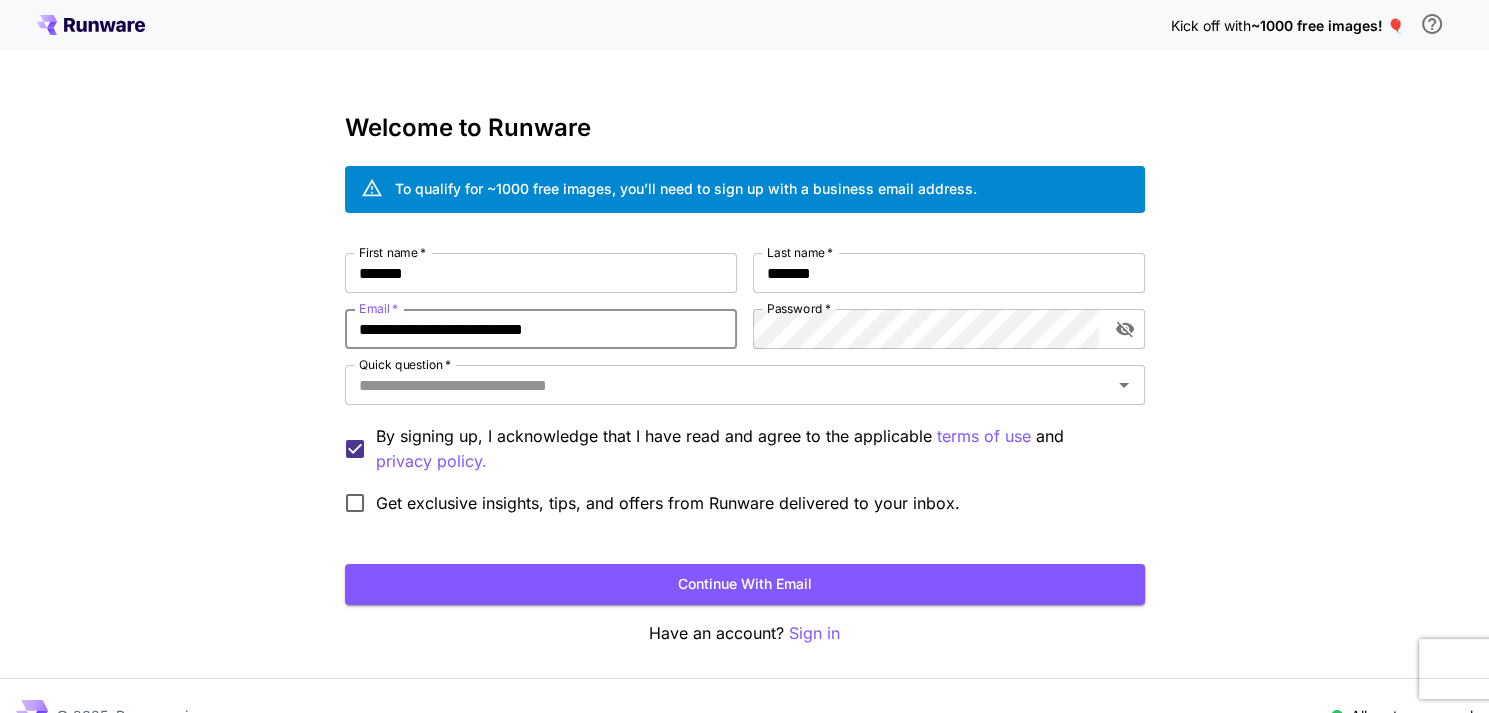 type on "**********" 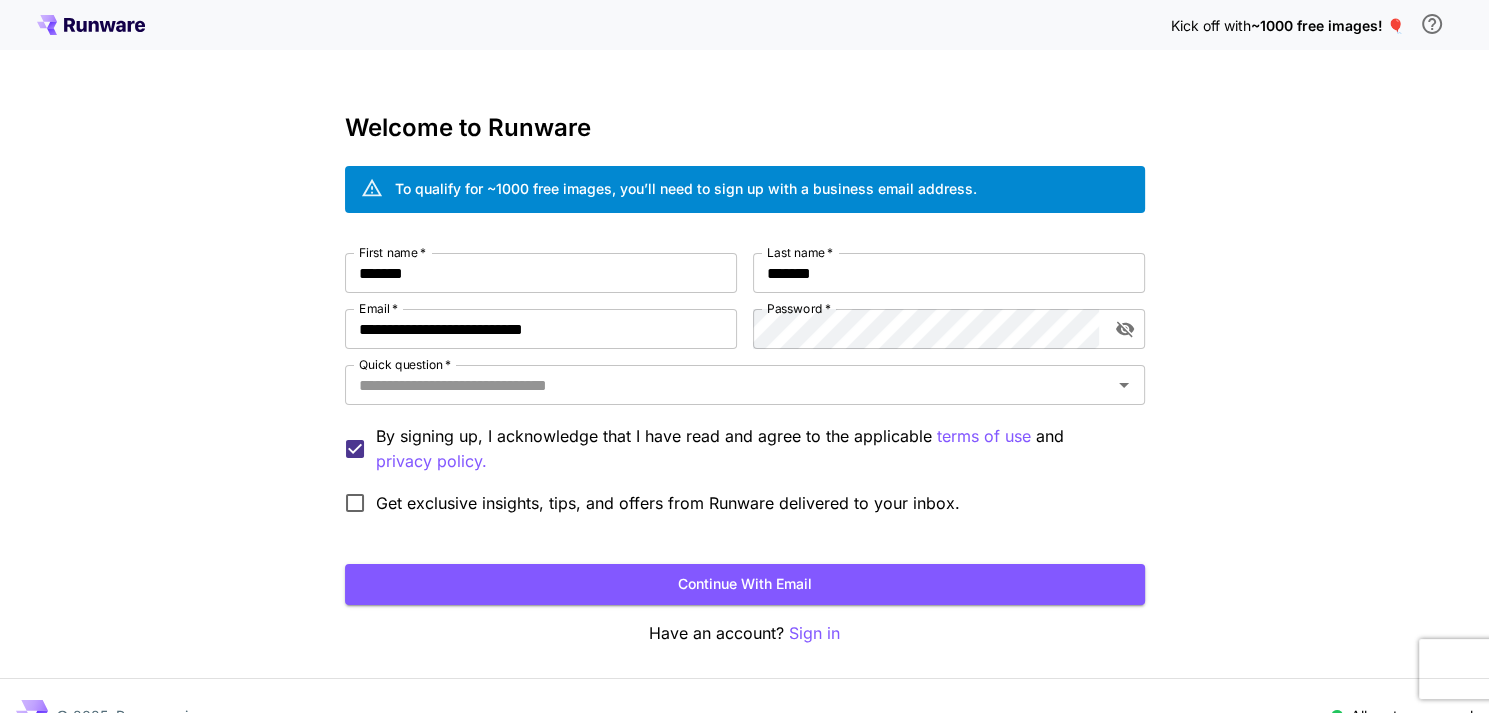 click on "Password   *" at bounding box center [799, 308] 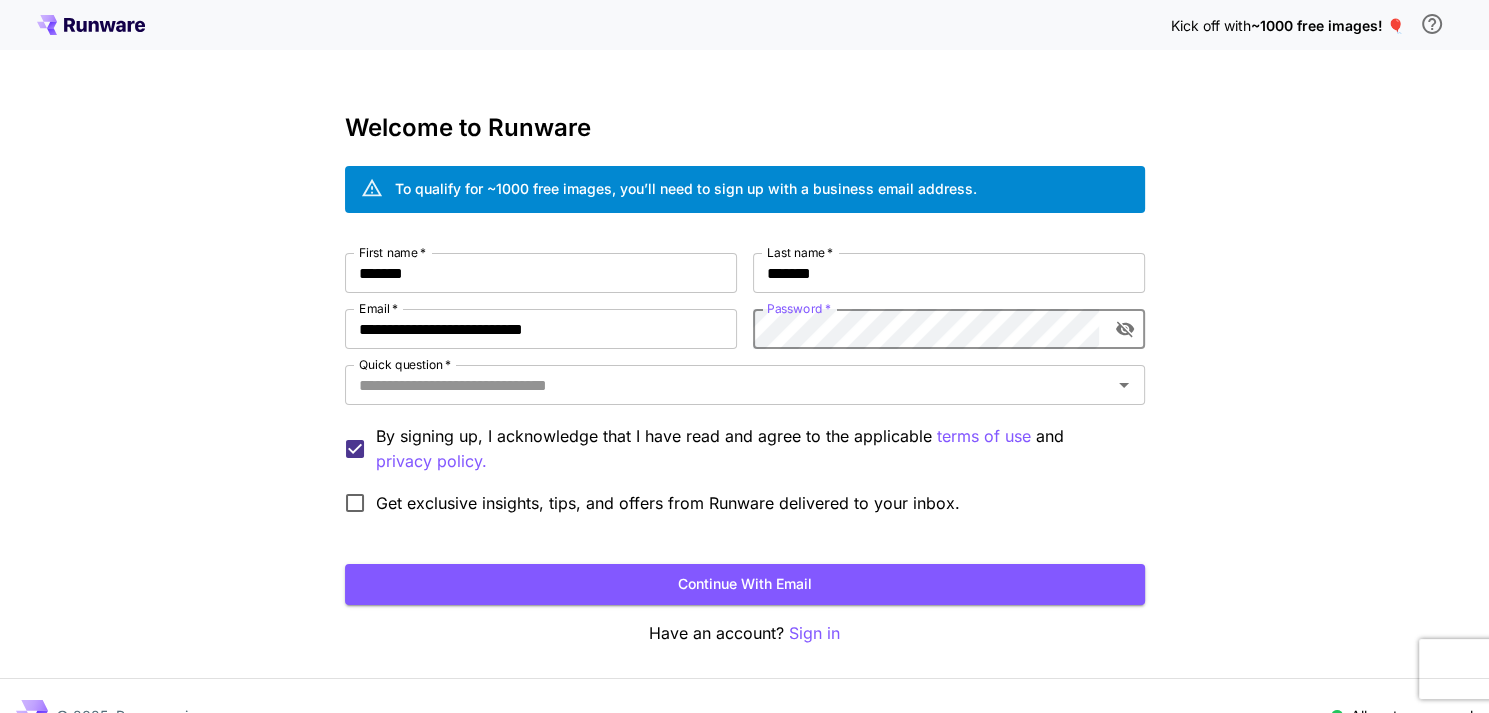 scroll, scrollTop: 0, scrollLeft: 107, axis: horizontal 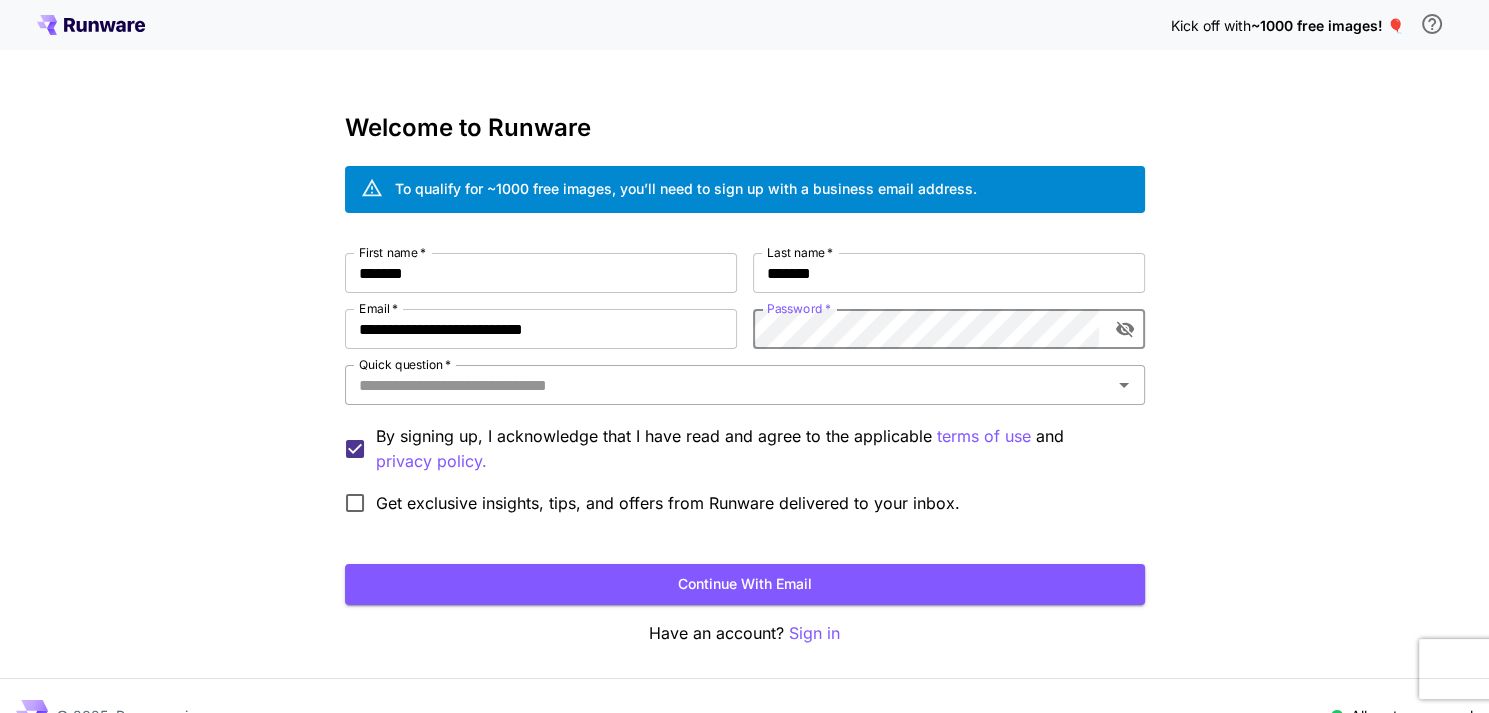 click on "Quick question   *" at bounding box center (745, 385) 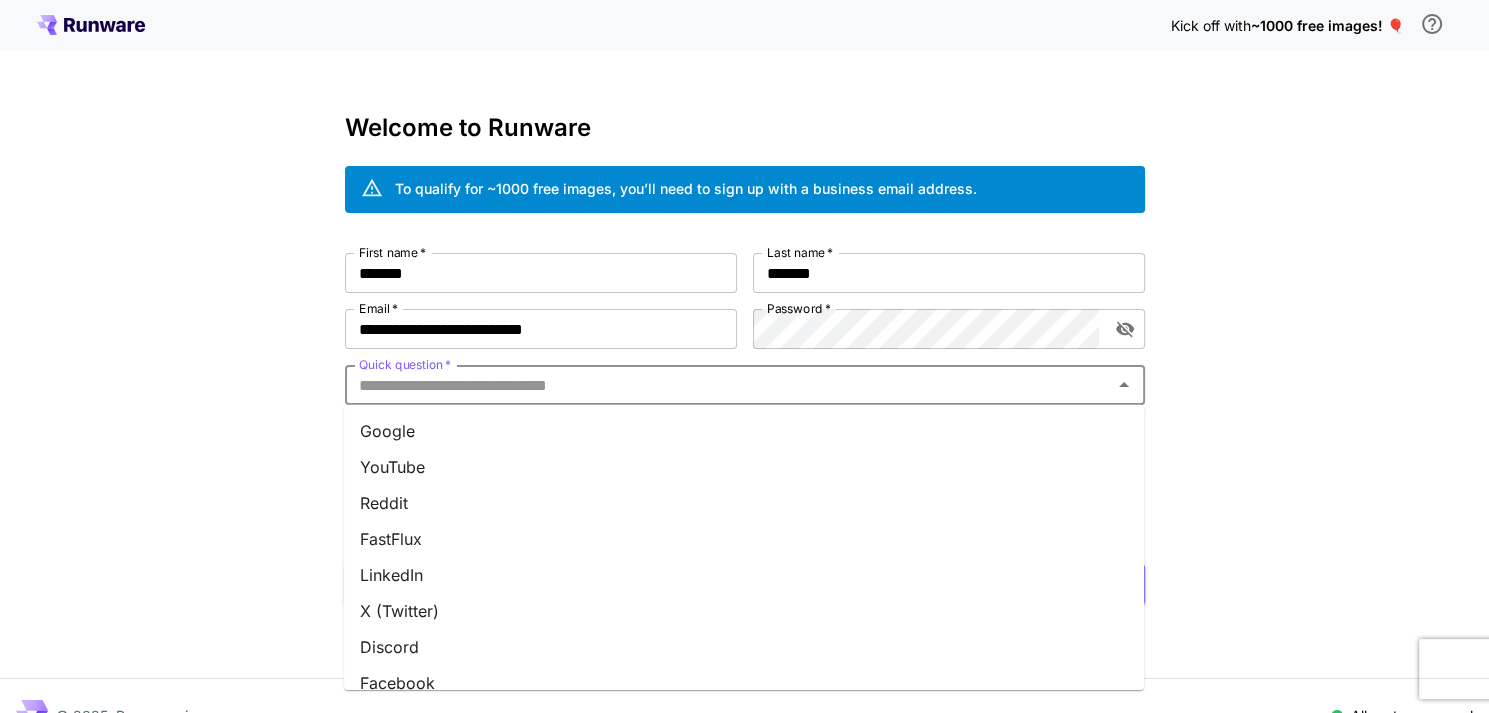 click on "Quick question   *" at bounding box center [728, 385] 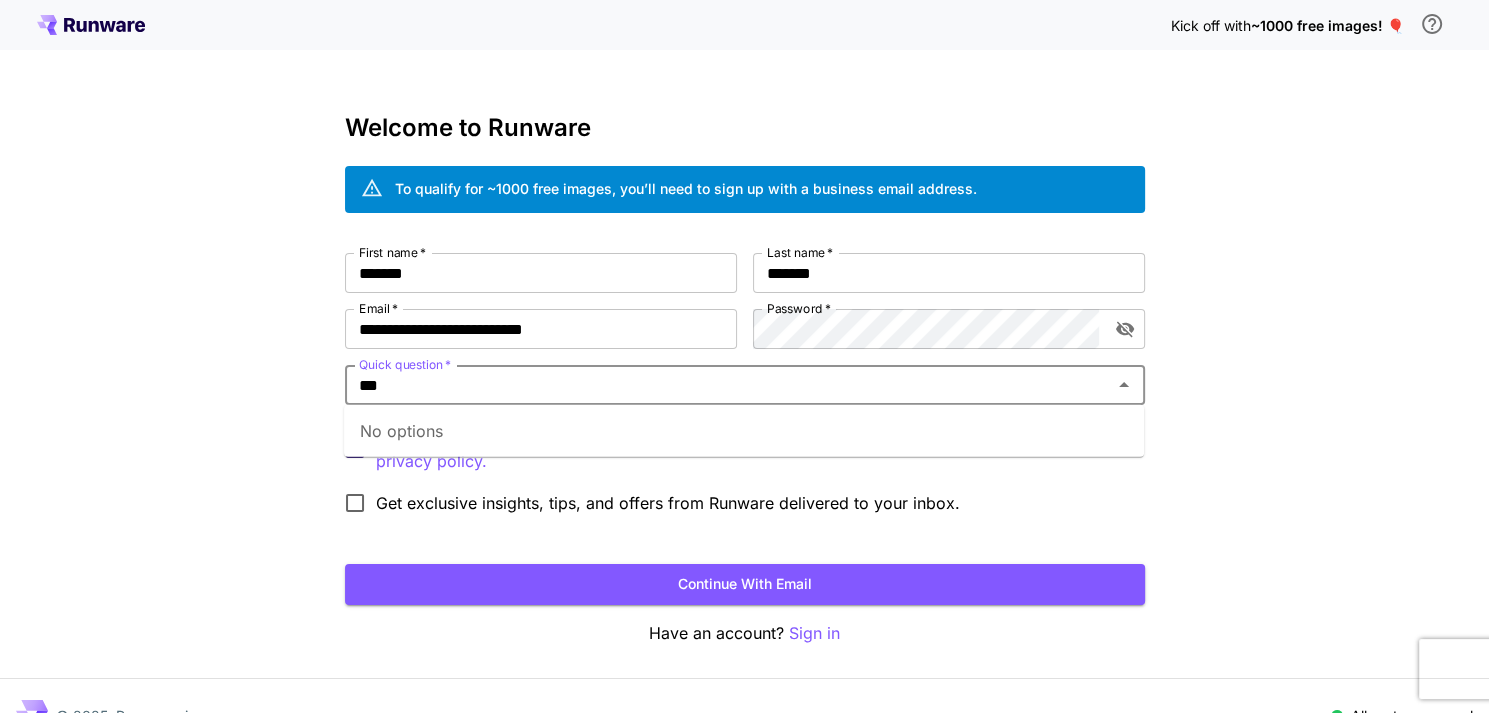 scroll, scrollTop: 0, scrollLeft: 107, axis: horizontal 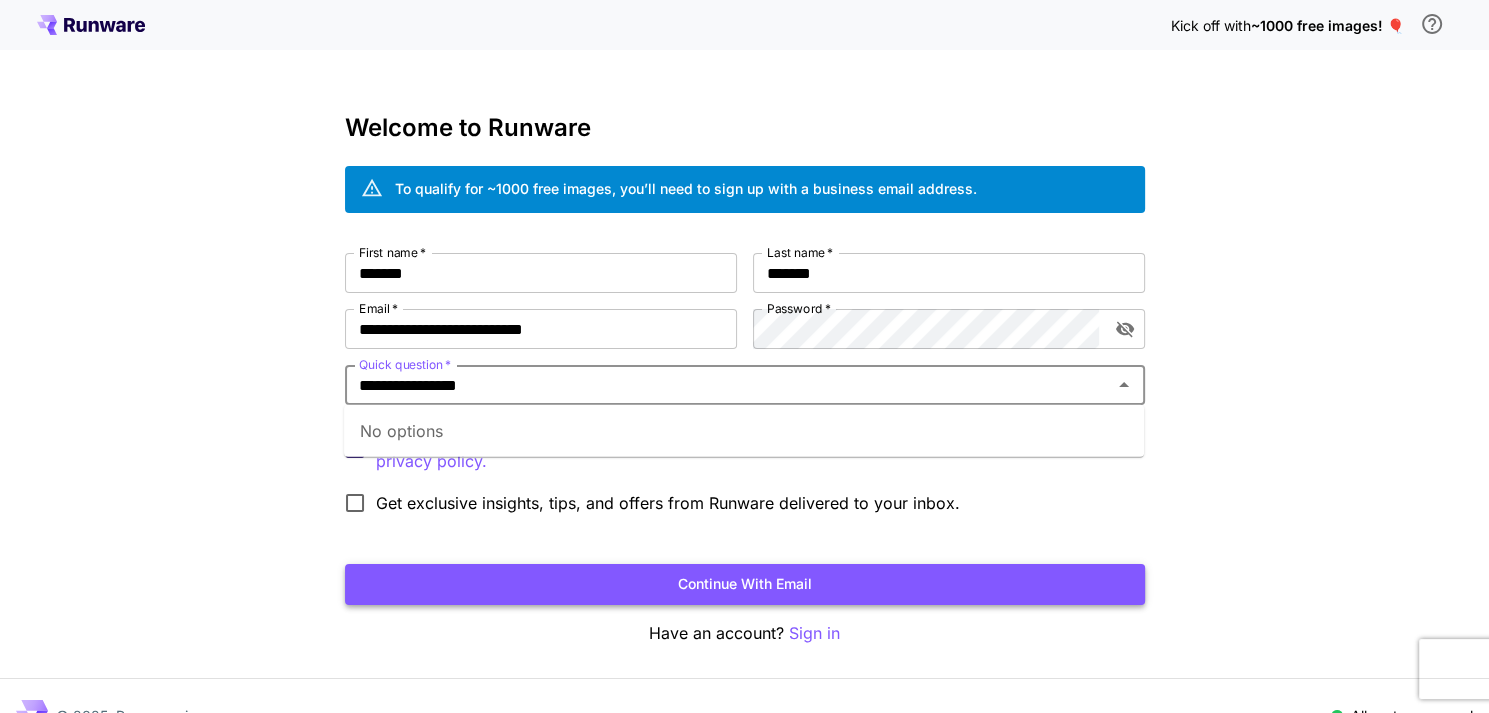 type on "**********" 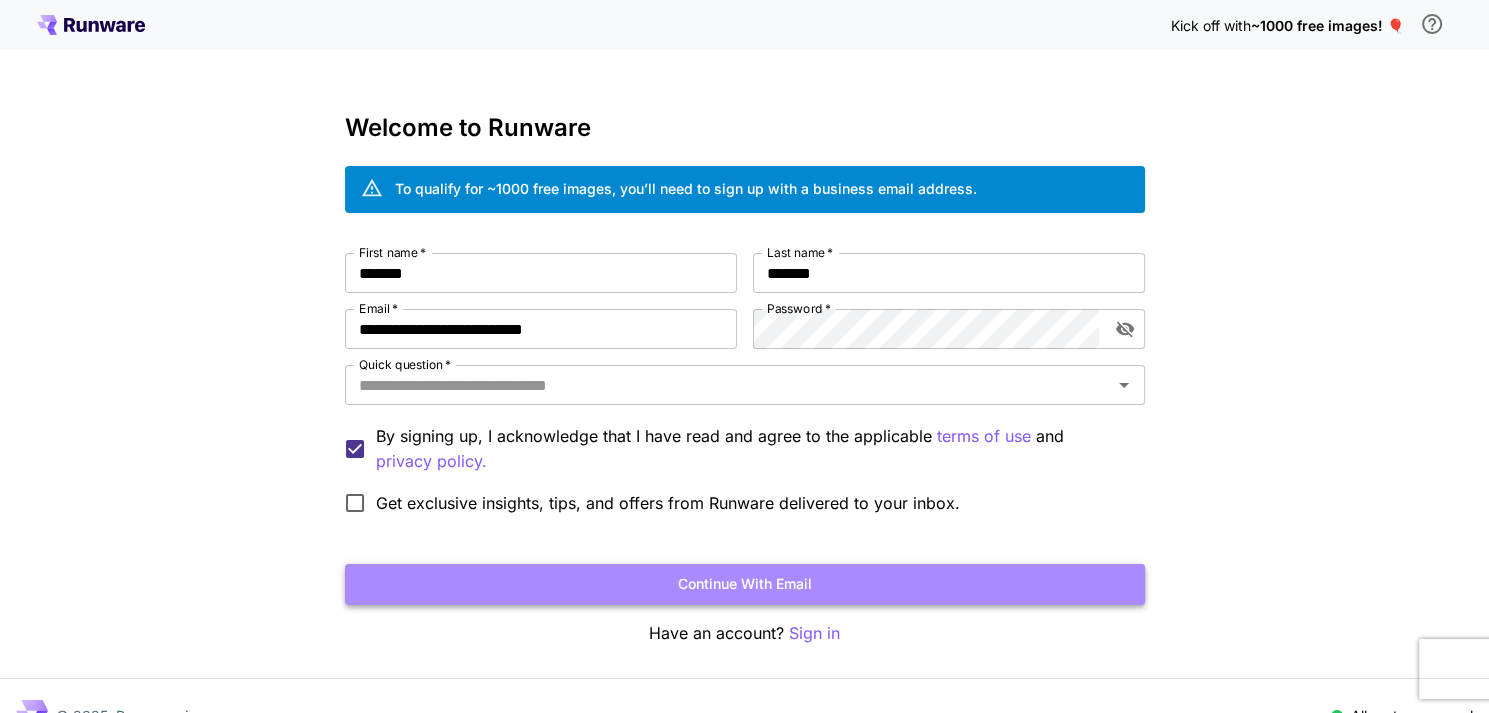 click on "Continue with email" at bounding box center (745, 584) 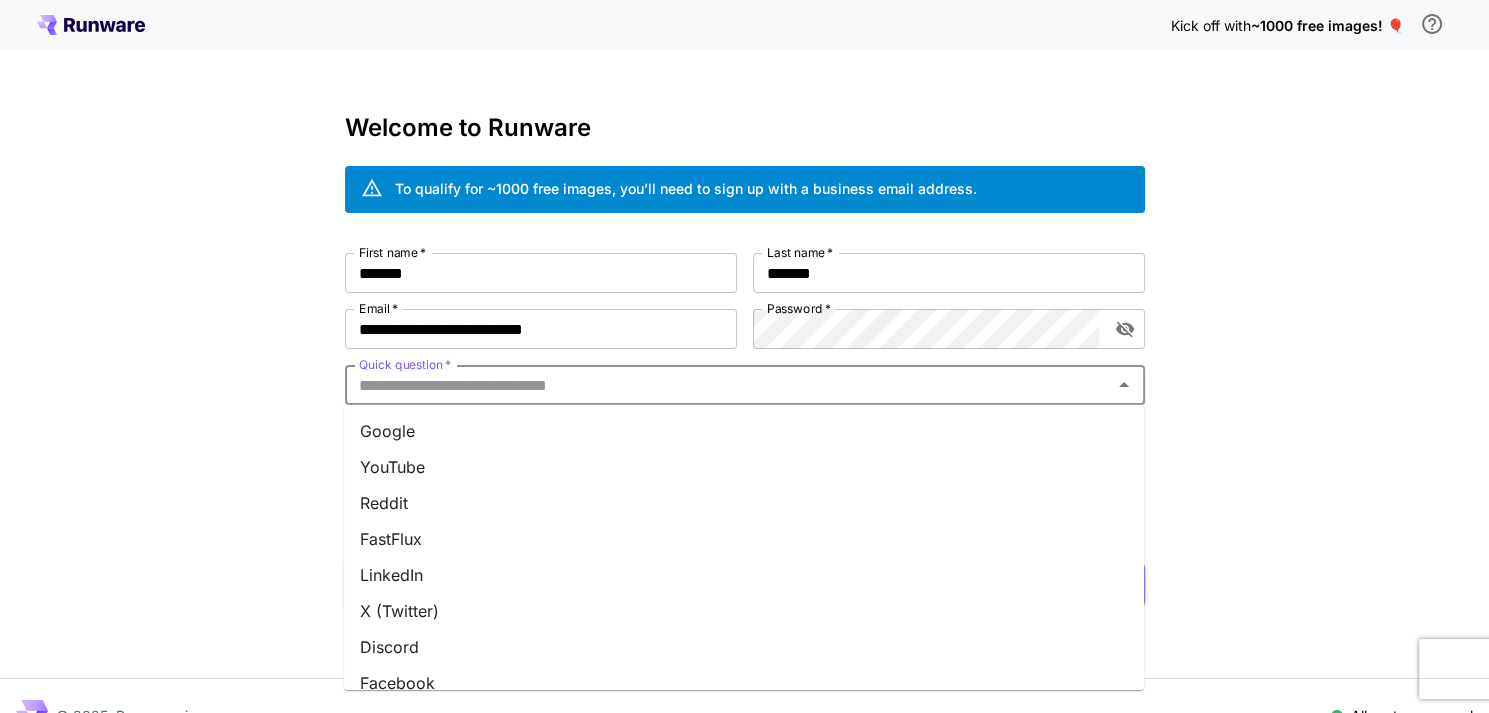 click on "Quick question   *" at bounding box center (728, 385) 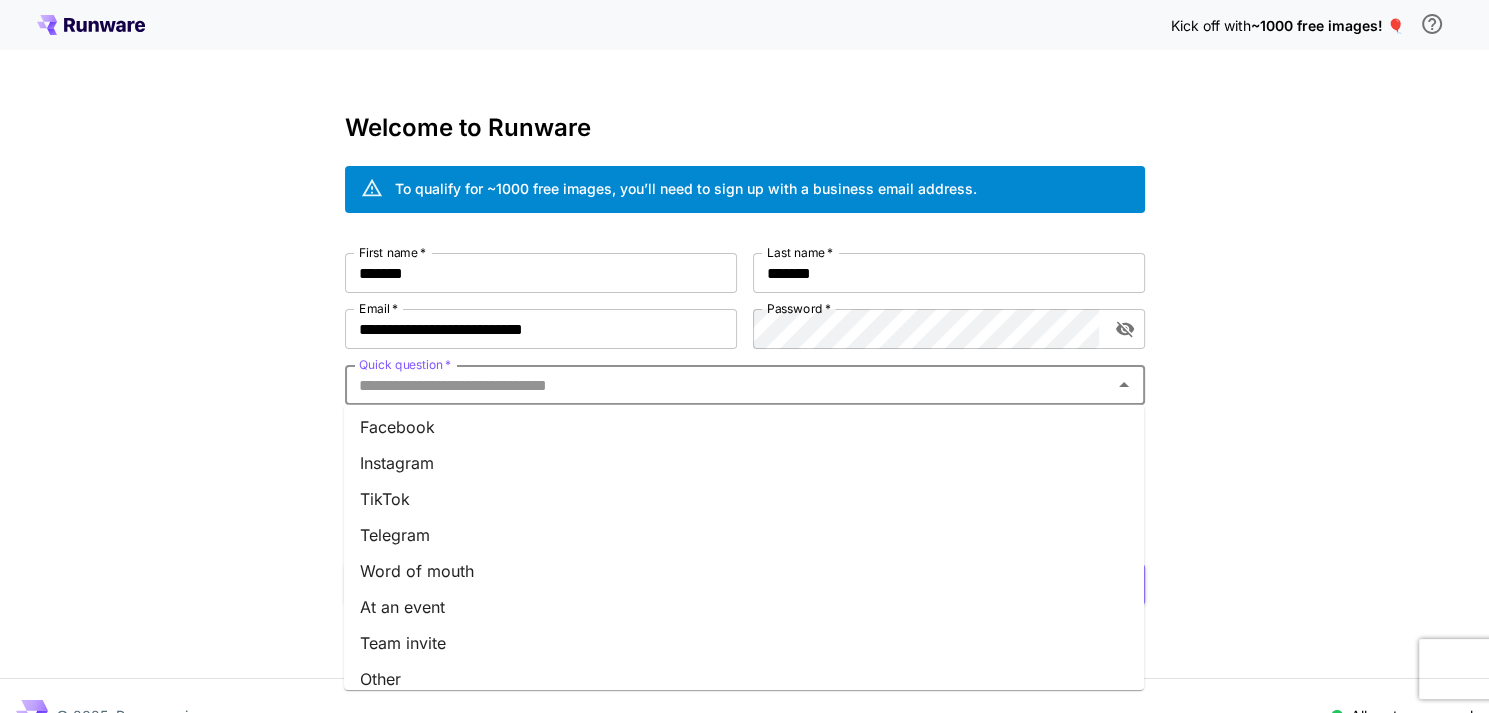 scroll, scrollTop: 271, scrollLeft: 0, axis: vertical 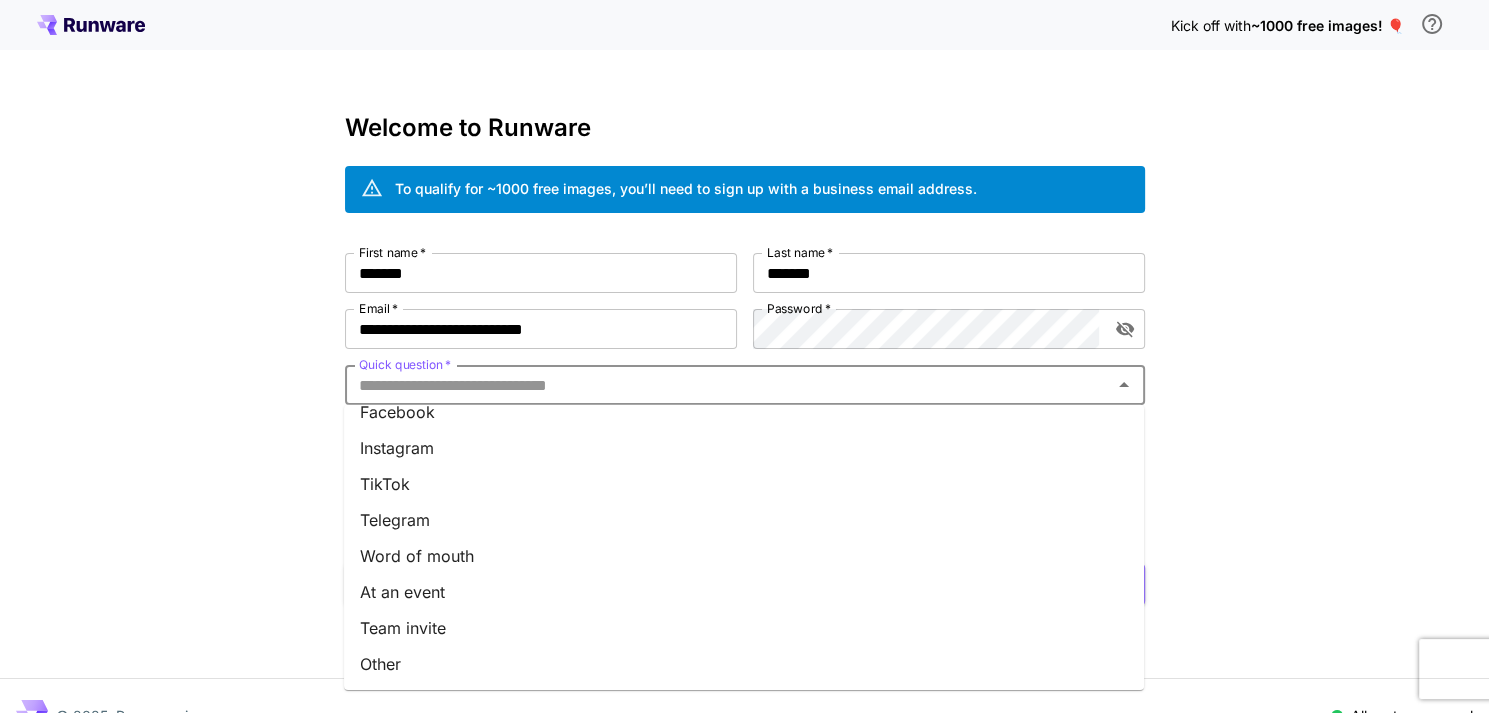 click on "Other" at bounding box center [744, 664] 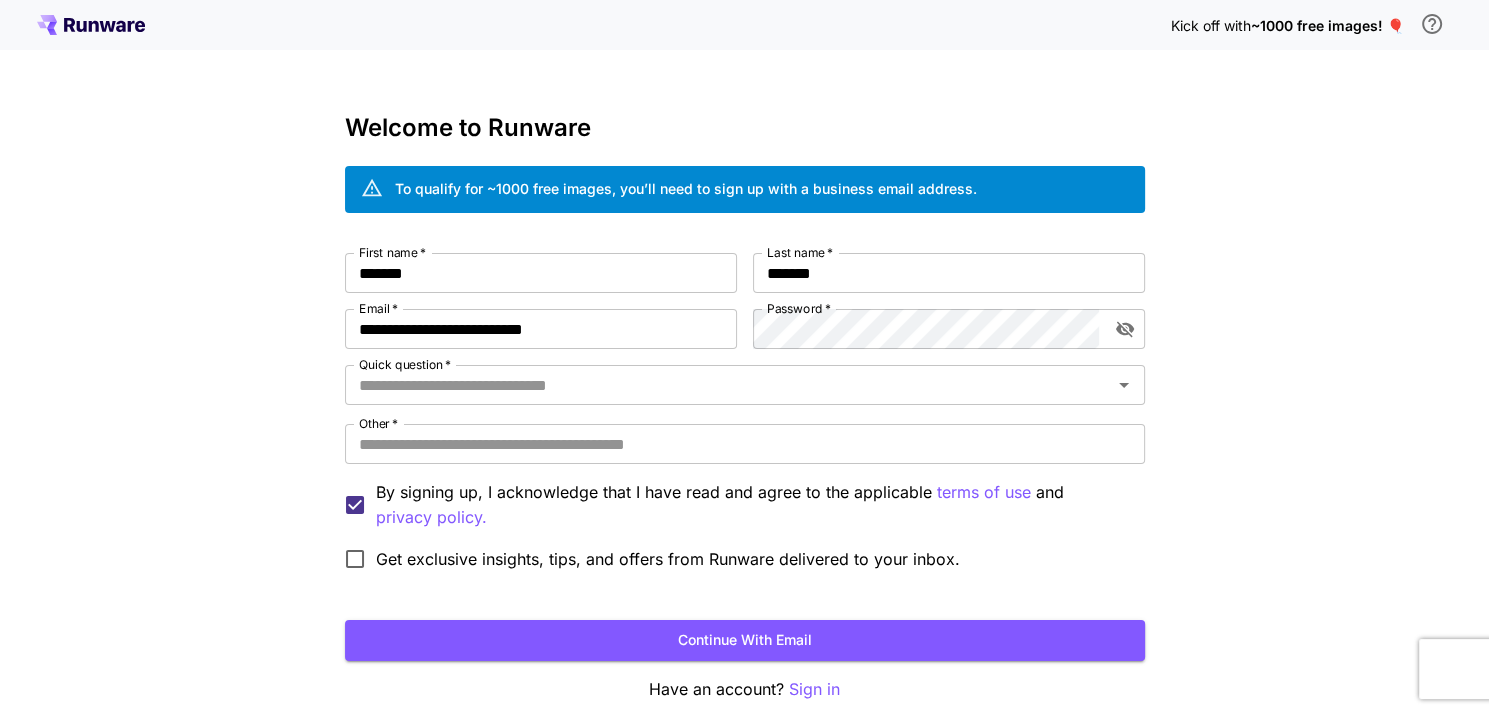 type on "*****" 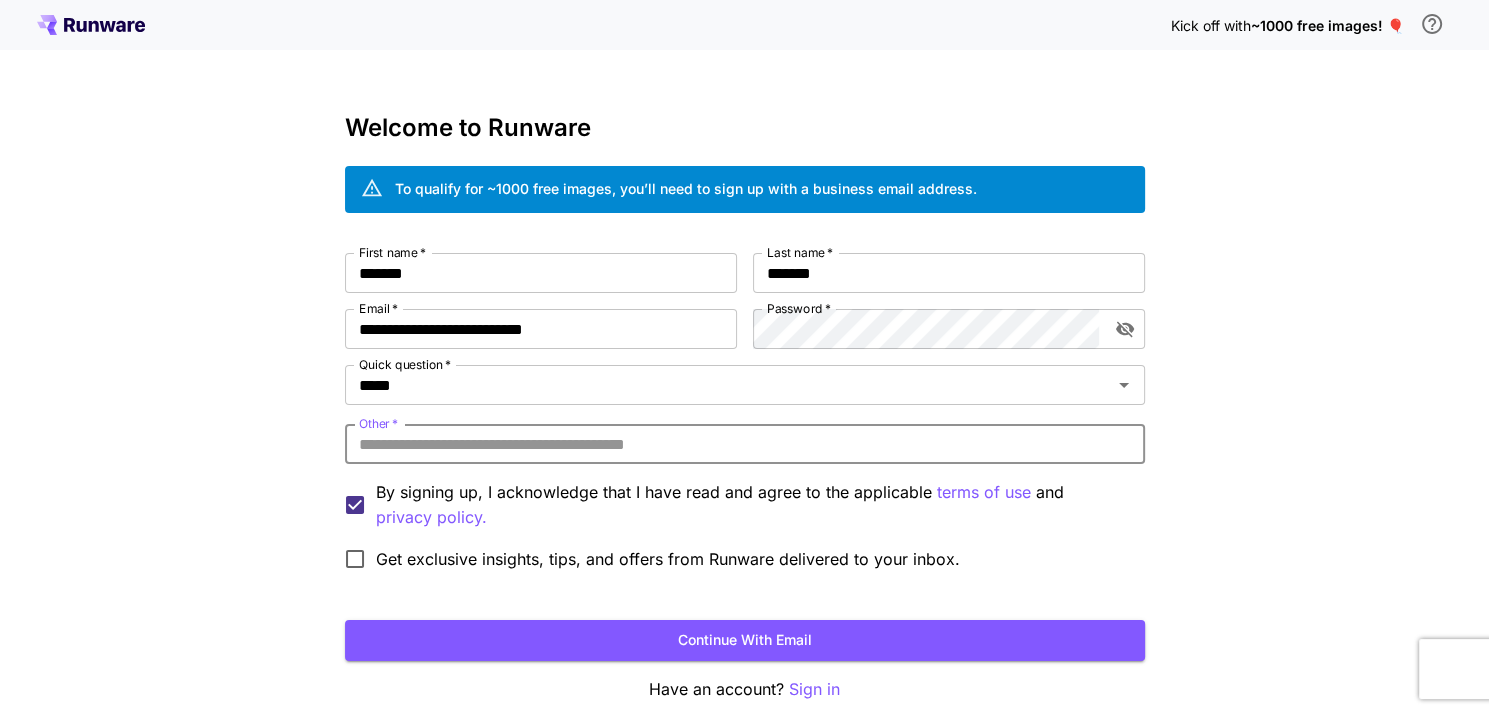 click on "Other   *" at bounding box center (745, 444) 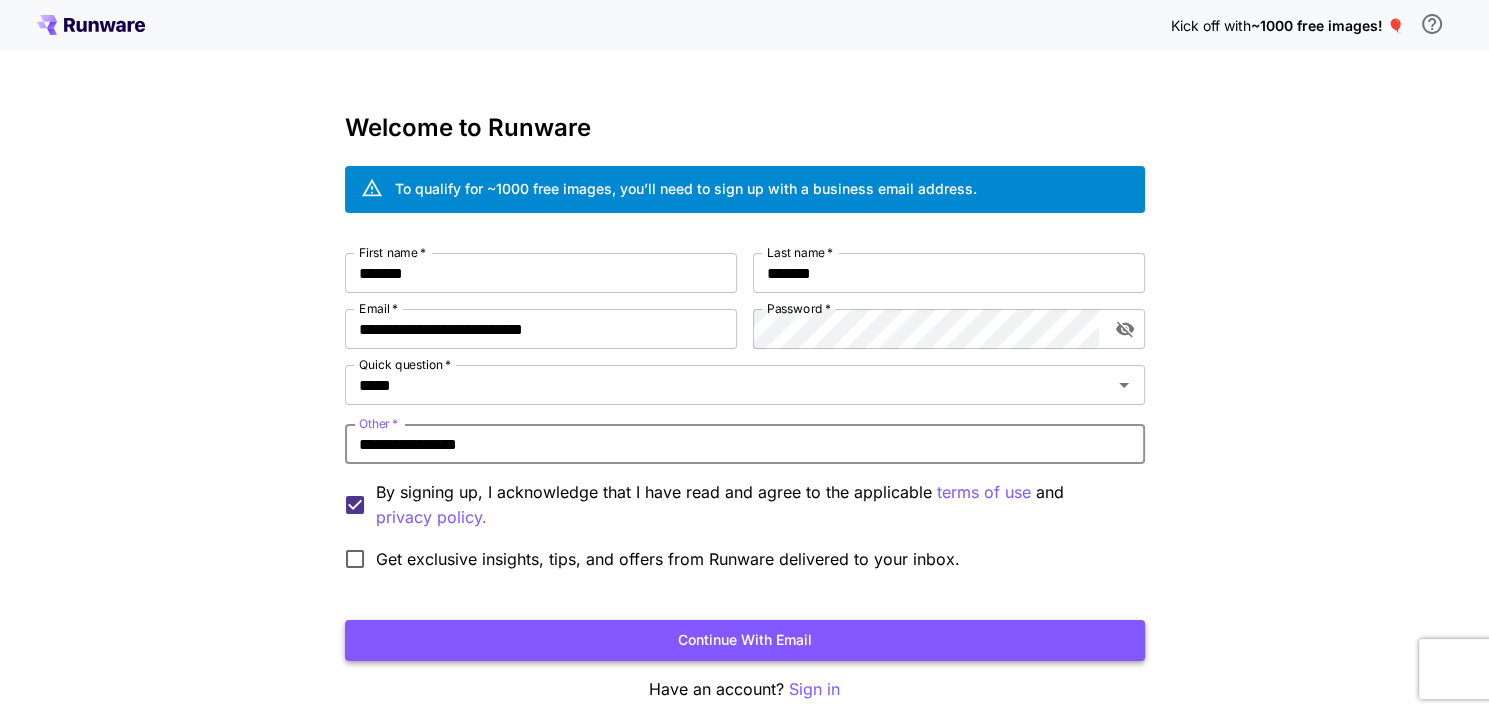 type on "**********" 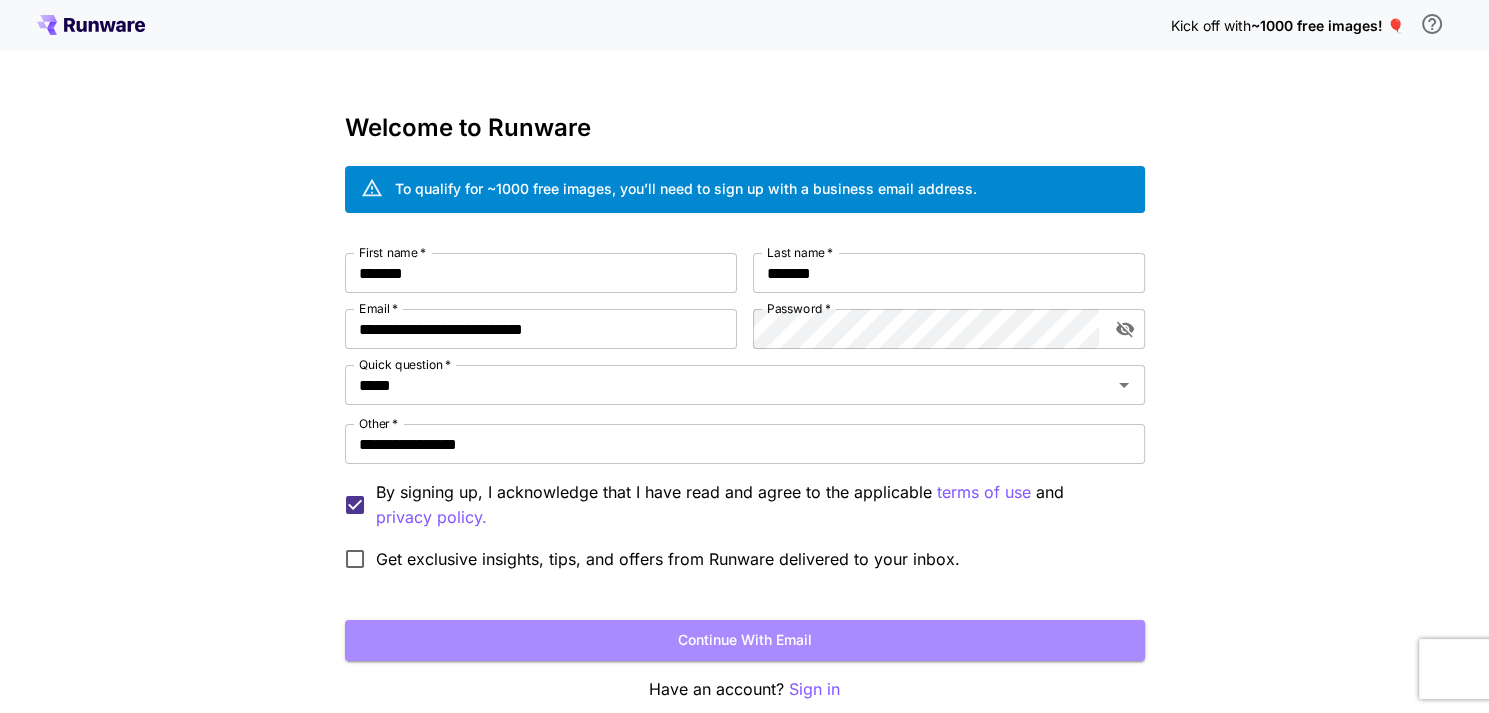 drag, startPoint x: 598, startPoint y: 647, endPoint x: 403, endPoint y: 647, distance: 195 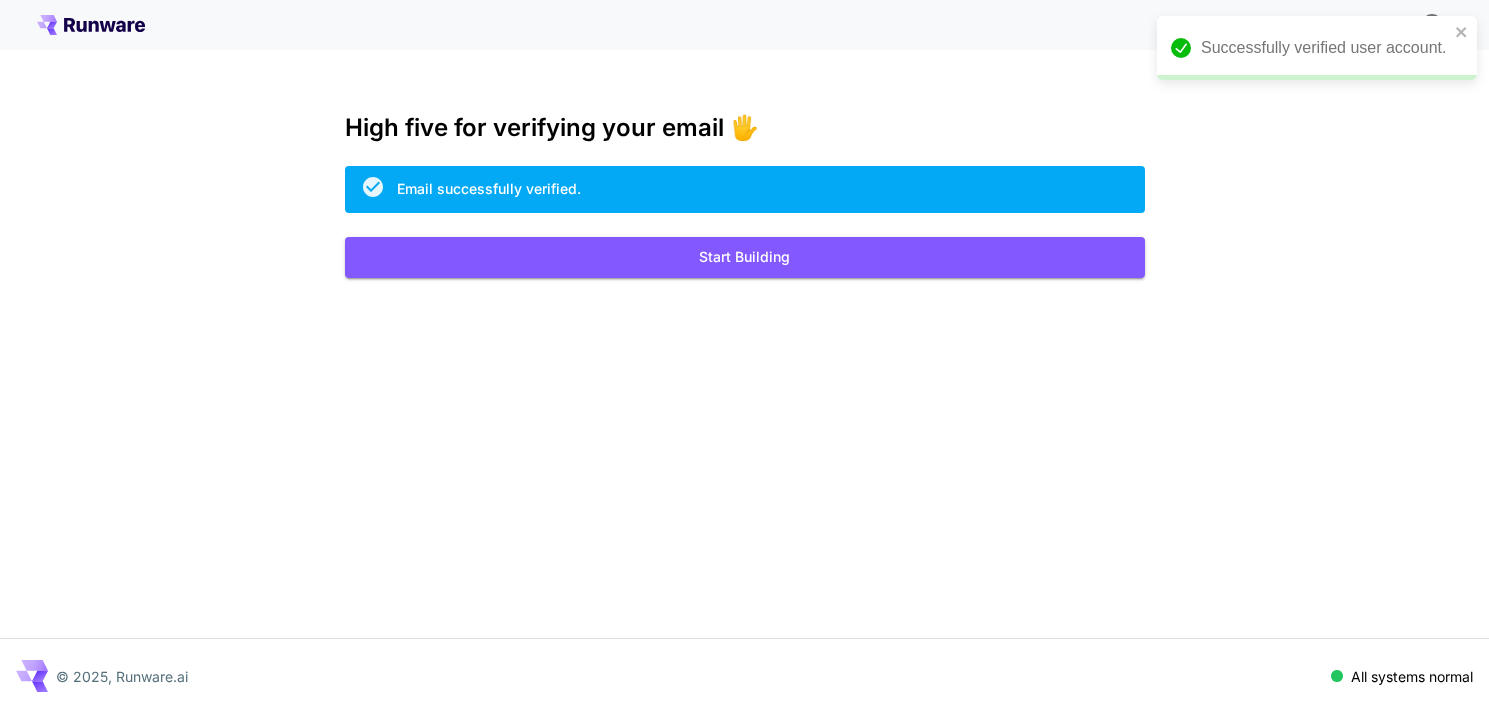 scroll, scrollTop: 0, scrollLeft: 0, axis: both 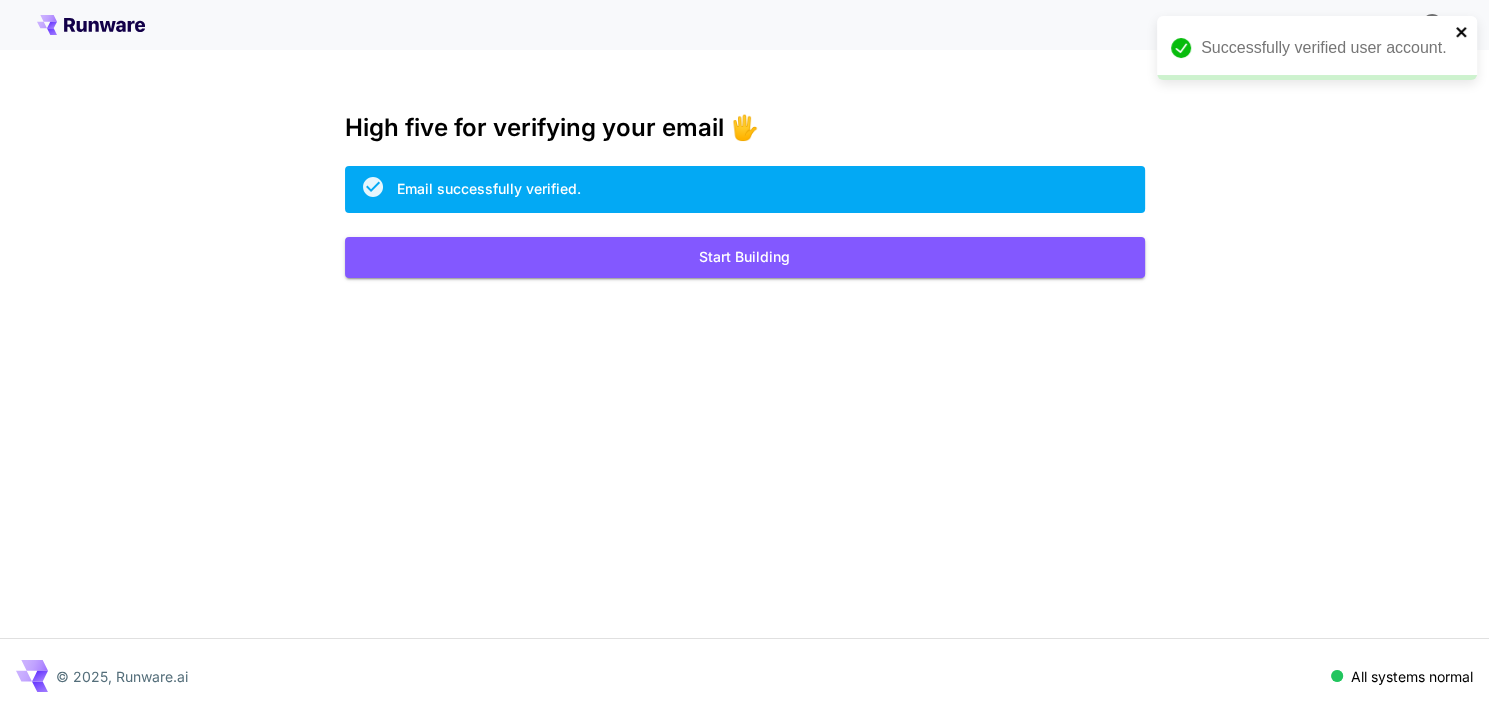 click 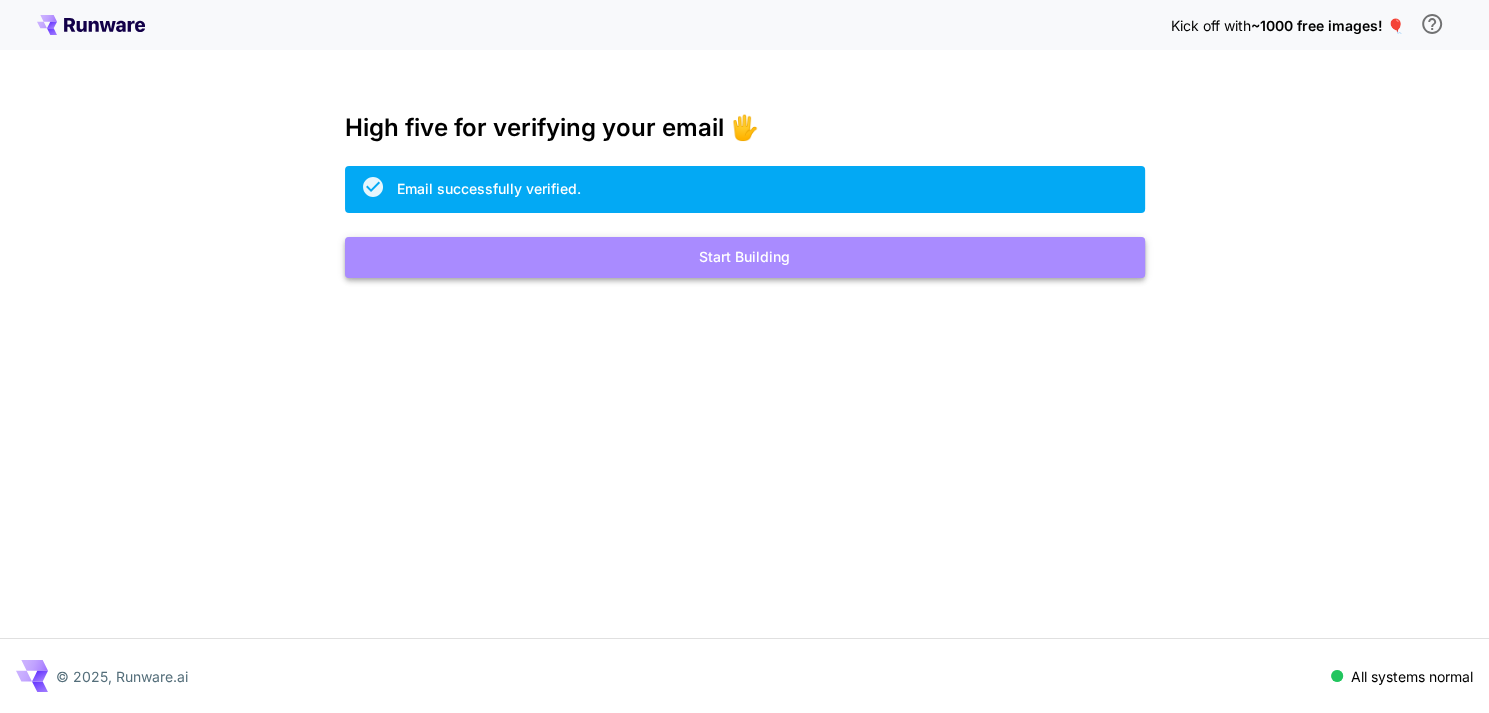 click on "Start Building" at bounding box center (745, 257) 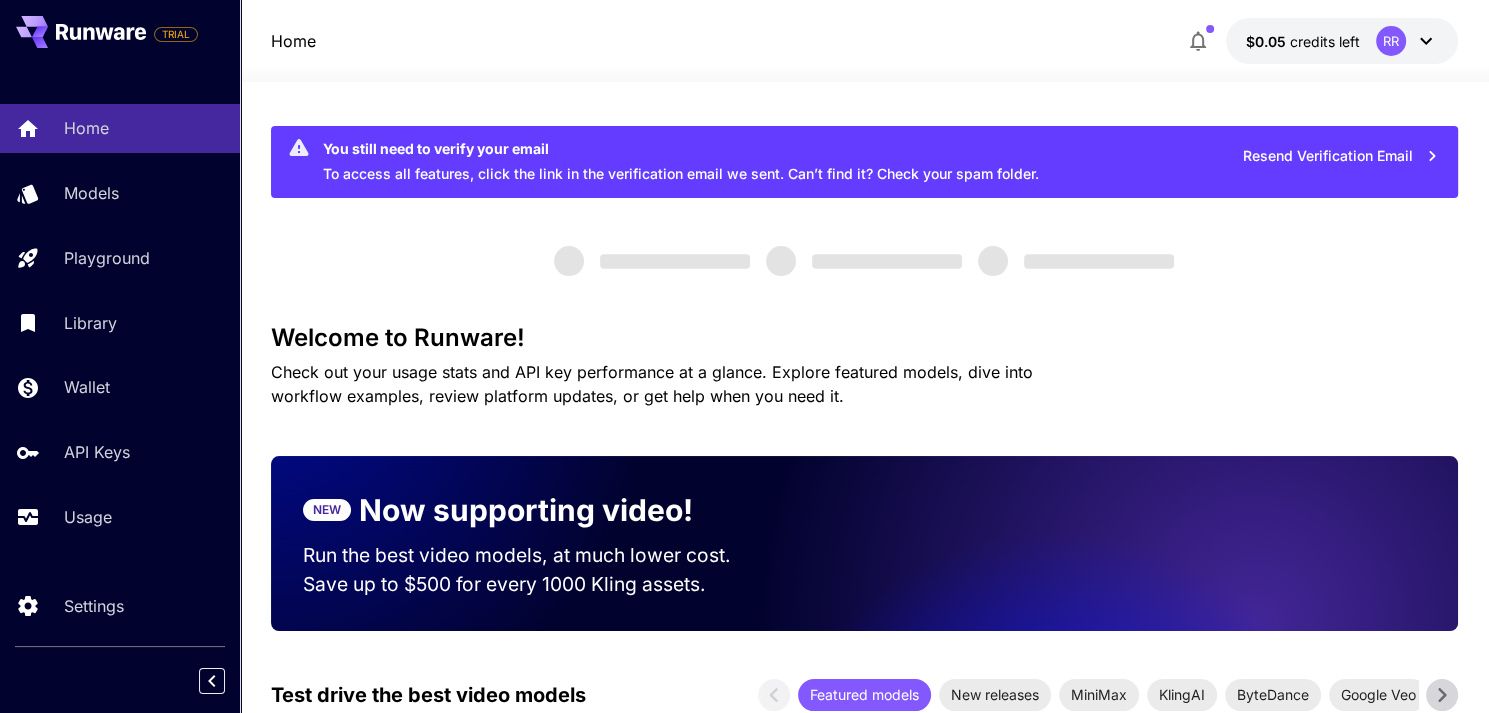 click 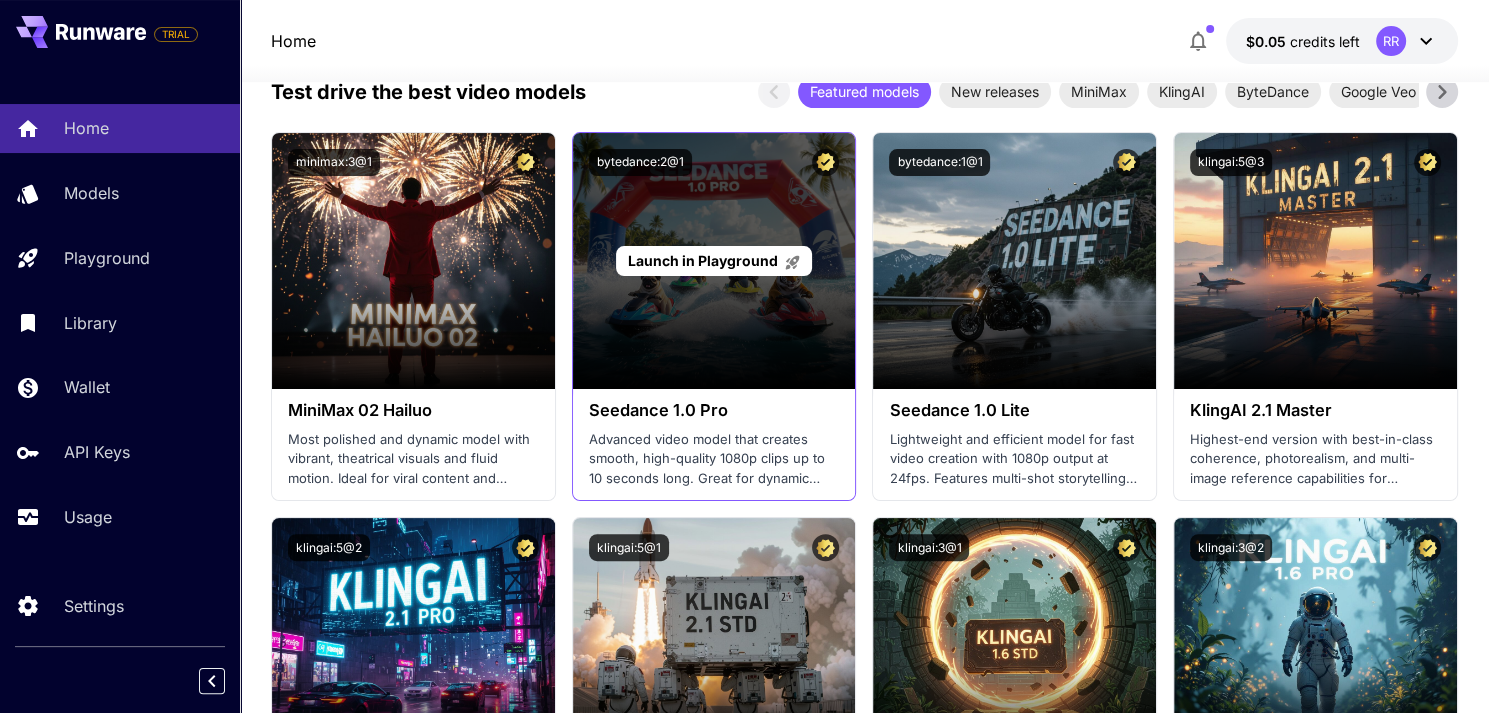 scroll, scrollTop: 633, scrollLeft: 0, axis: vertical 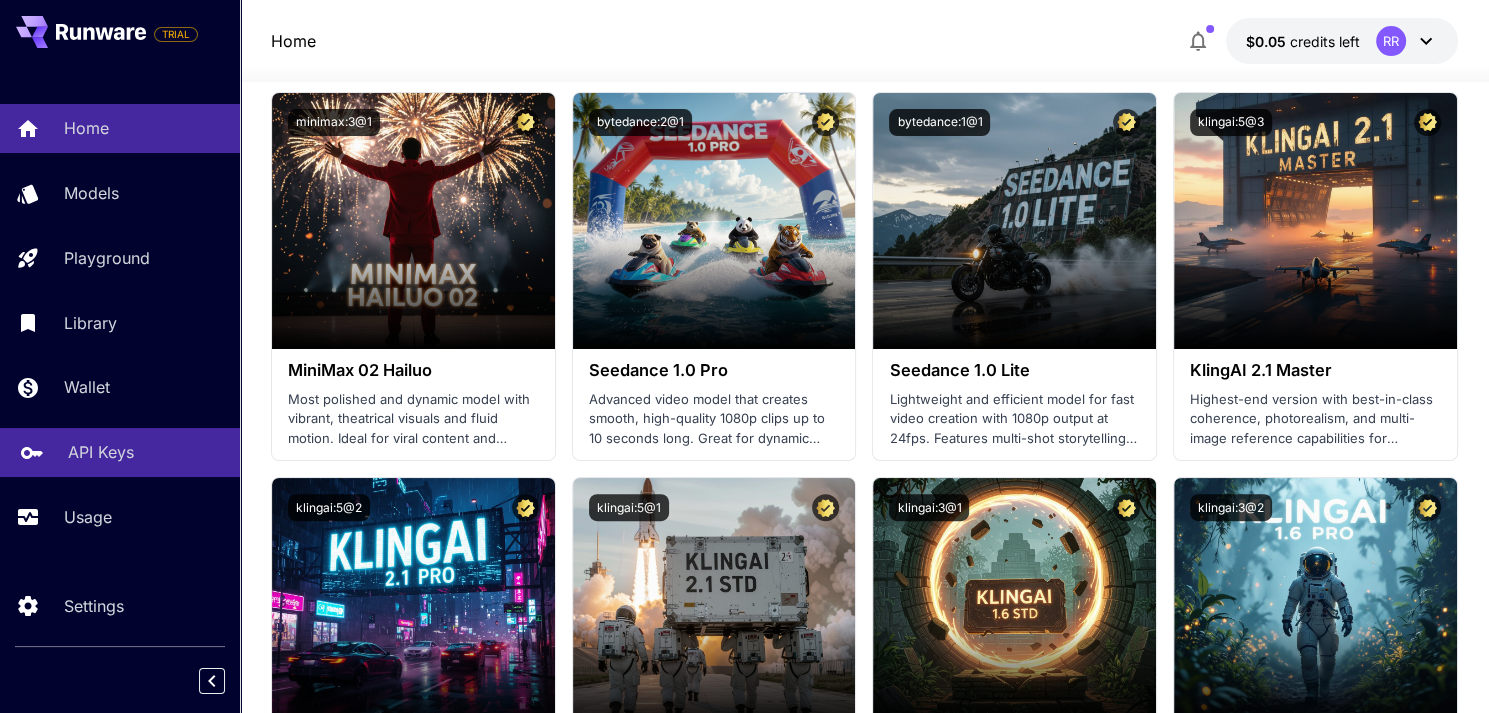 click on "API Keys" at bounding box center (101, 452) 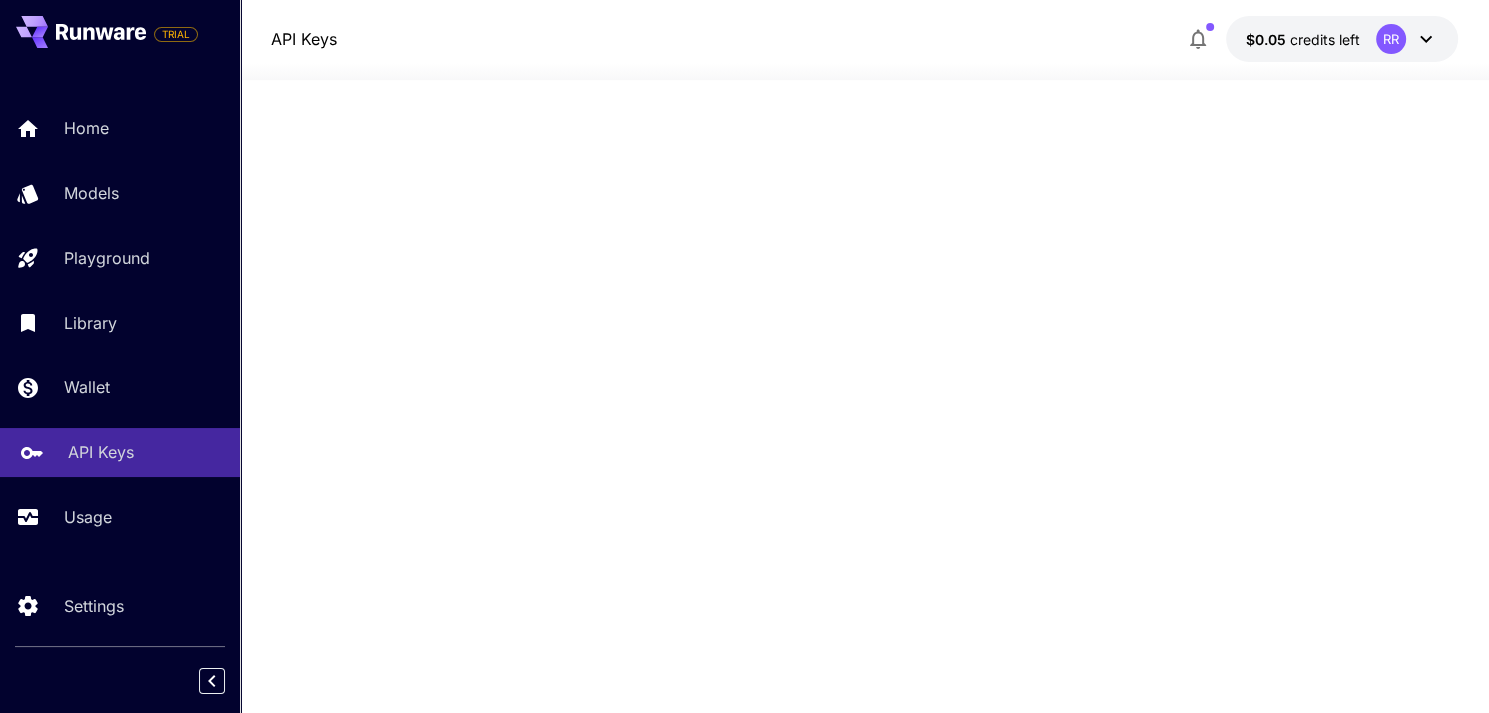 scroll, scrollTop: 0, scrollLeft: 0, axis: both 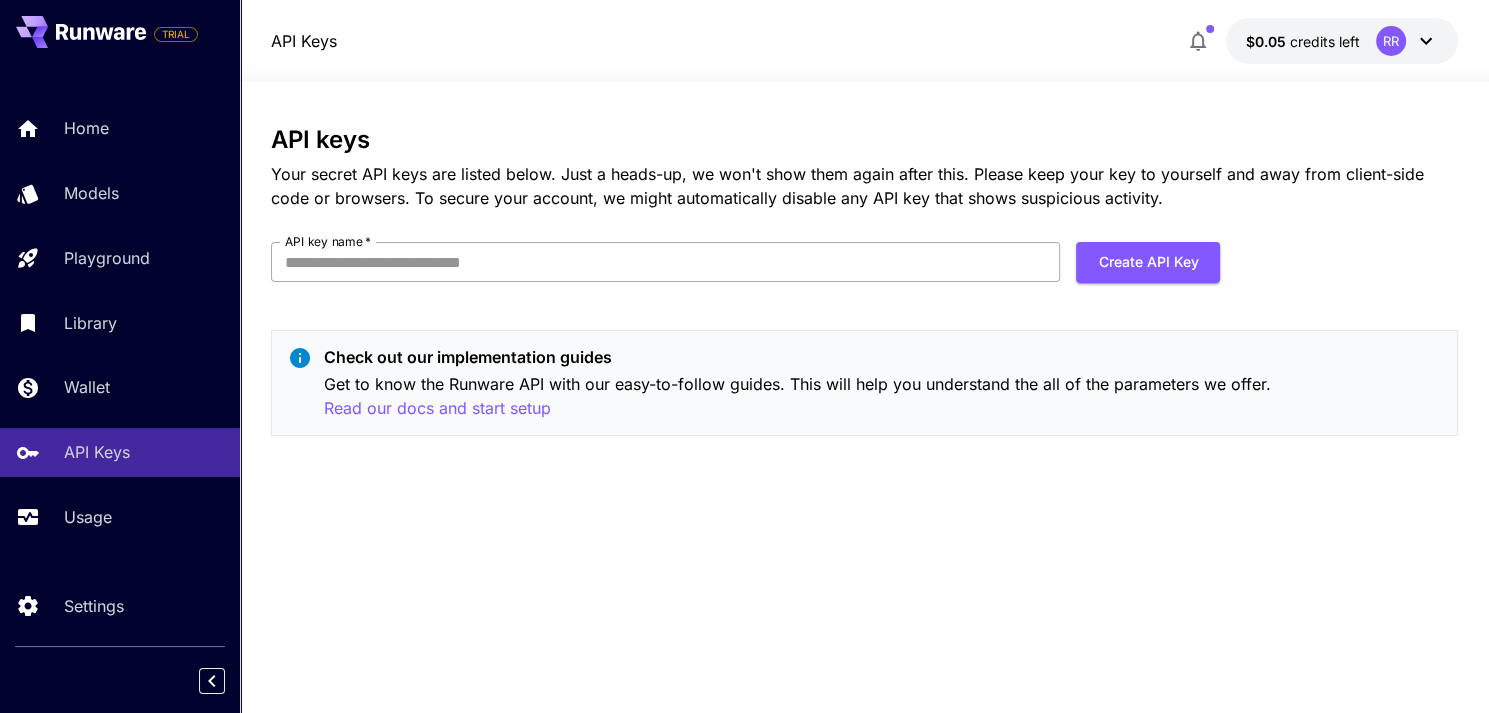 click on "API key name   *" at bounding box center [665, 262] 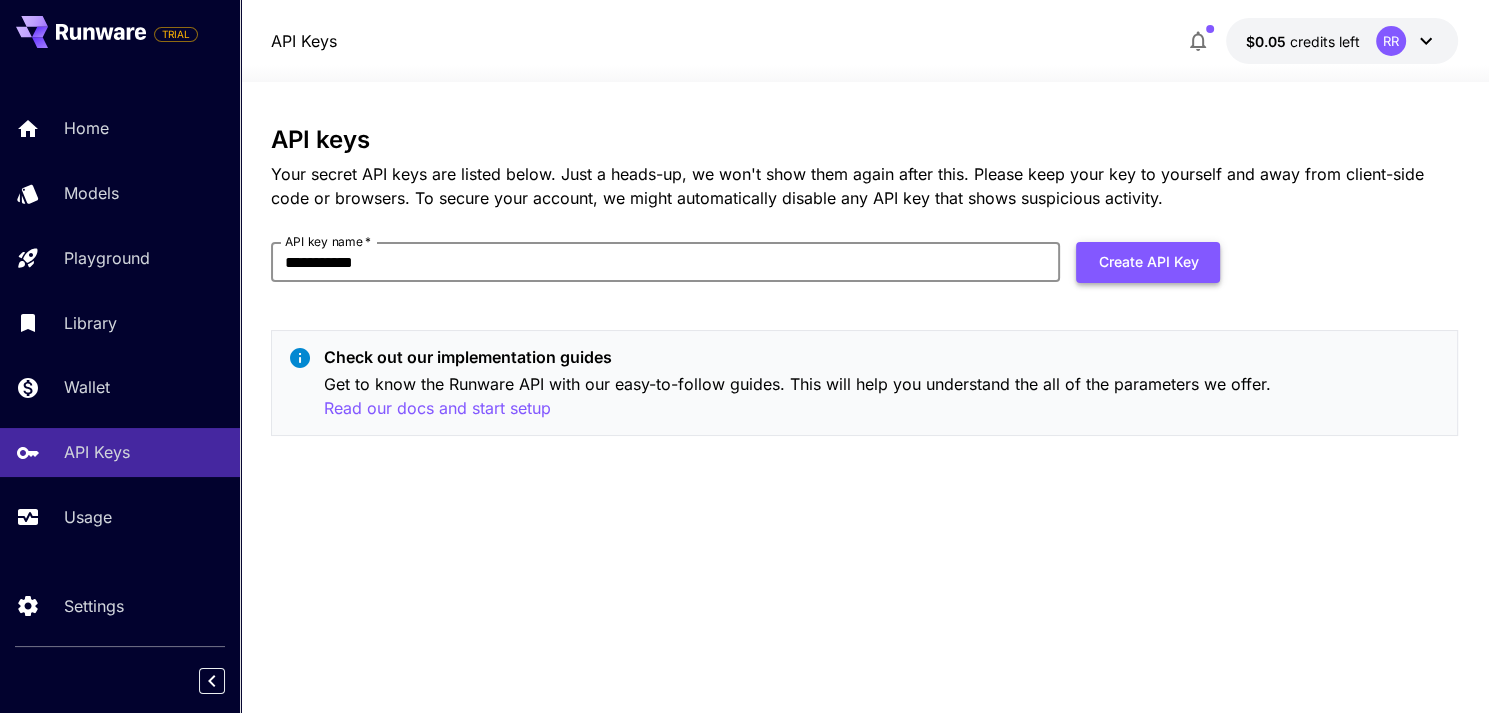 type on "**********" 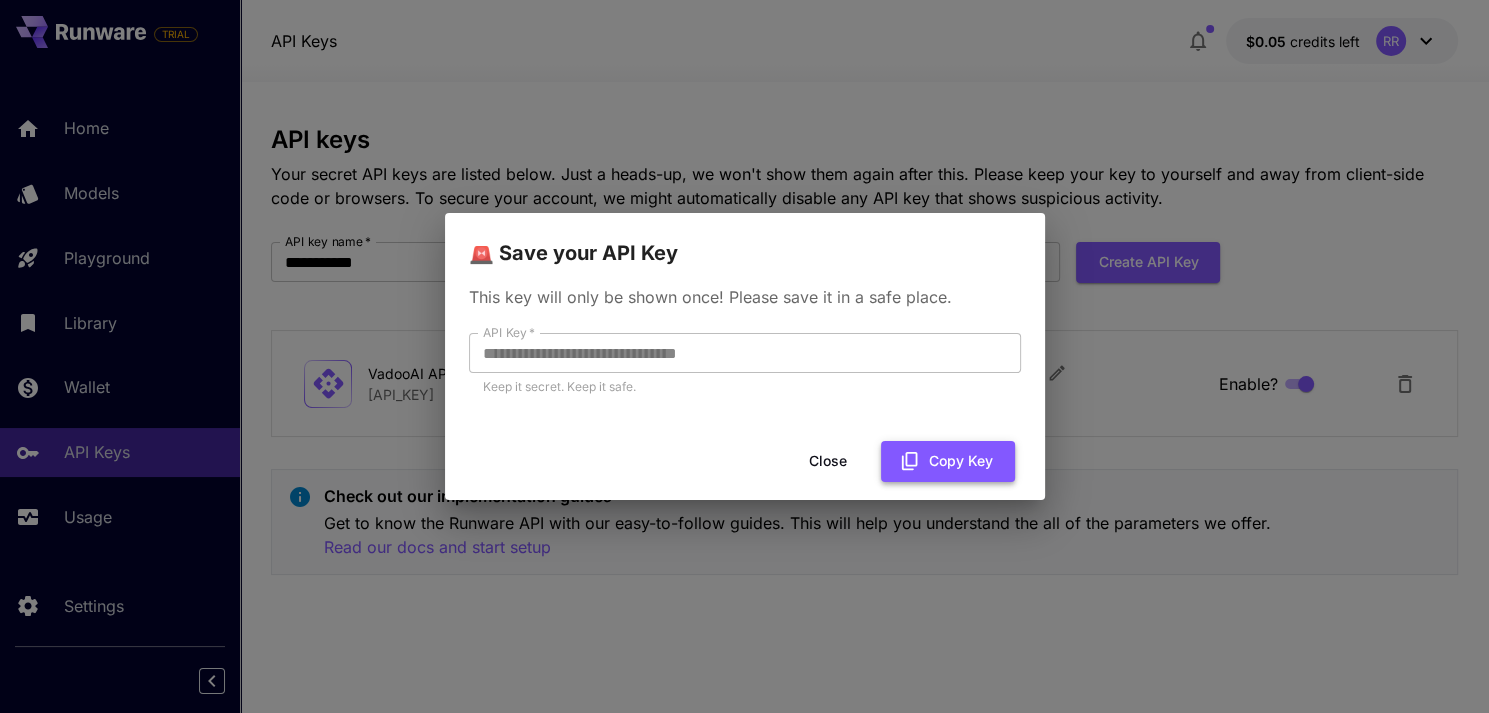 click on "Copy Key" at bounding box center (948, 461) 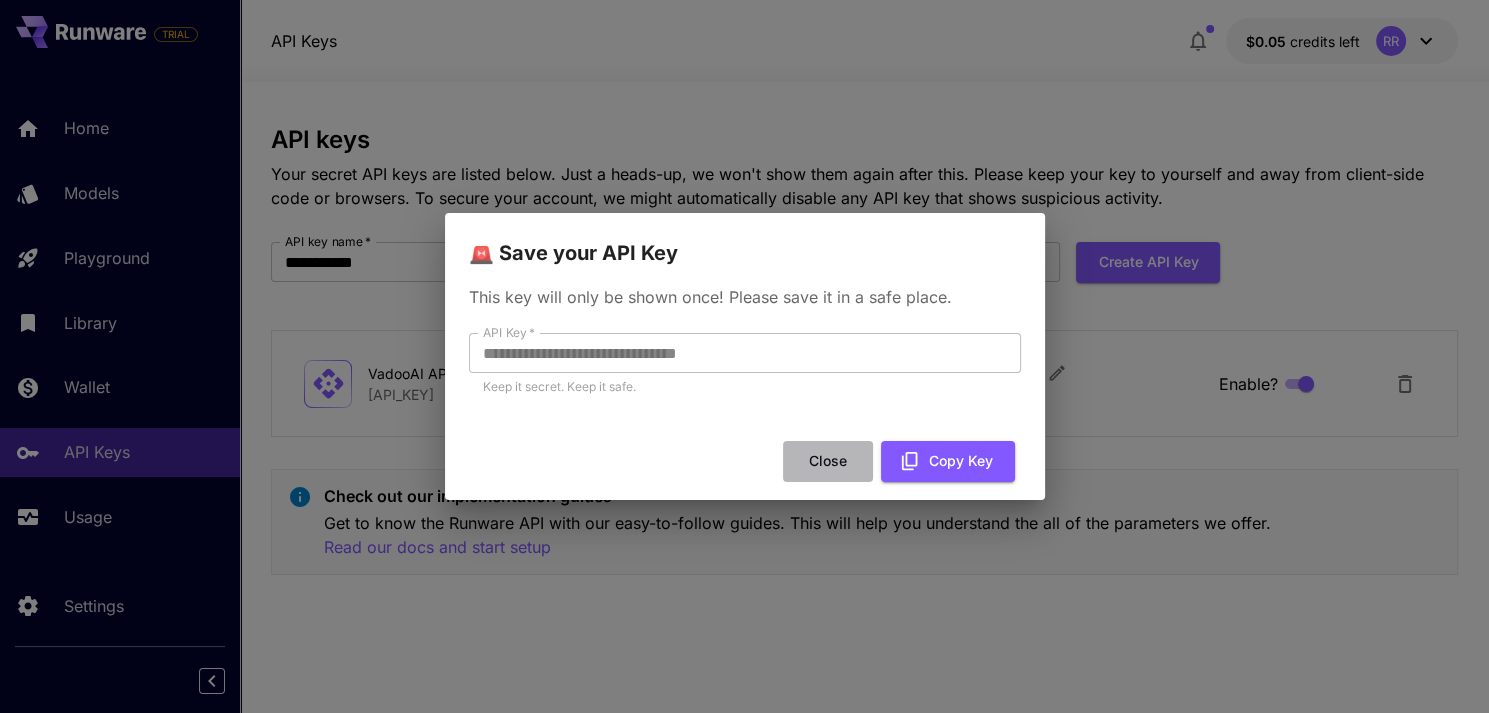 click on "Close" at bounding box center (828, 461) 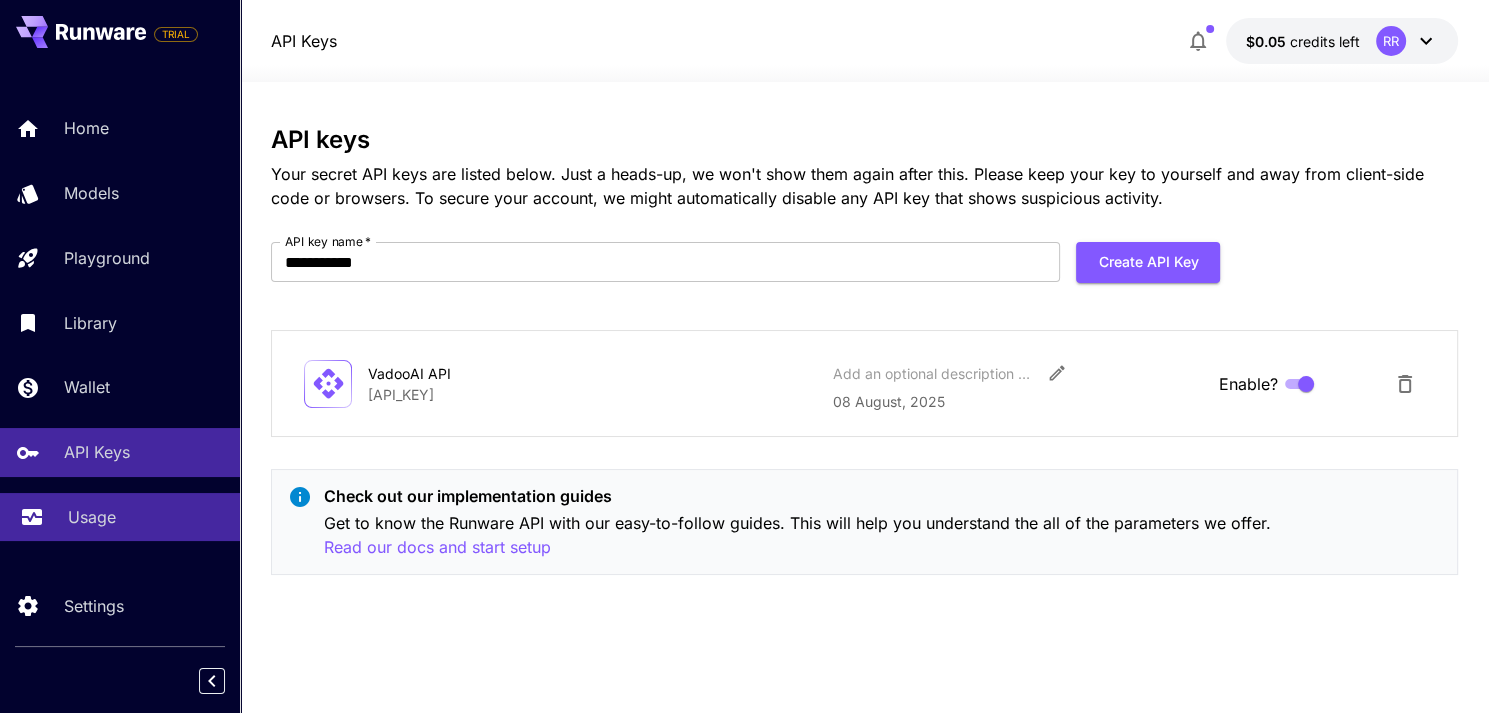 click on "Usage" at bounding box center (92, 517) 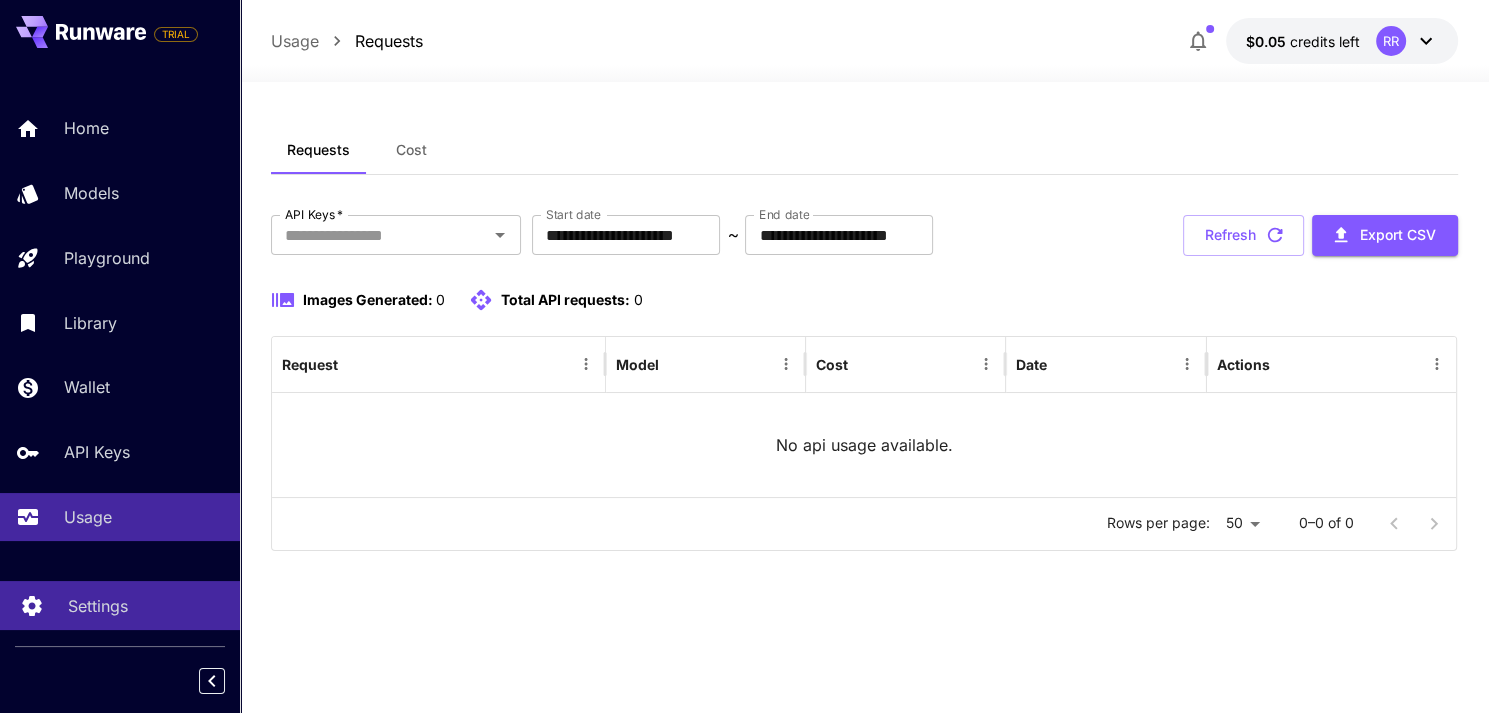 click on "Settings" at bounding box center [98, 606] 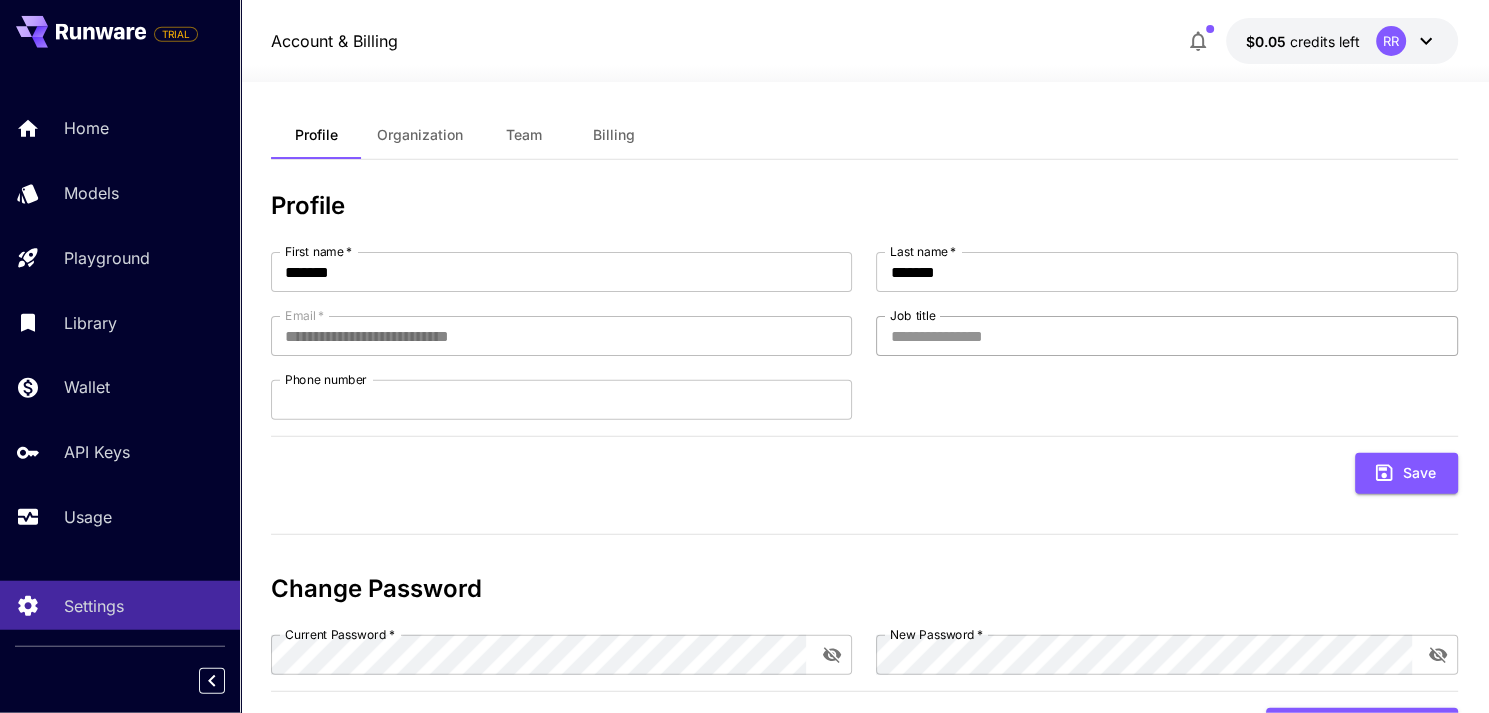 scroll, scrollTop: 0, scrollLeft: 0, axis: both 